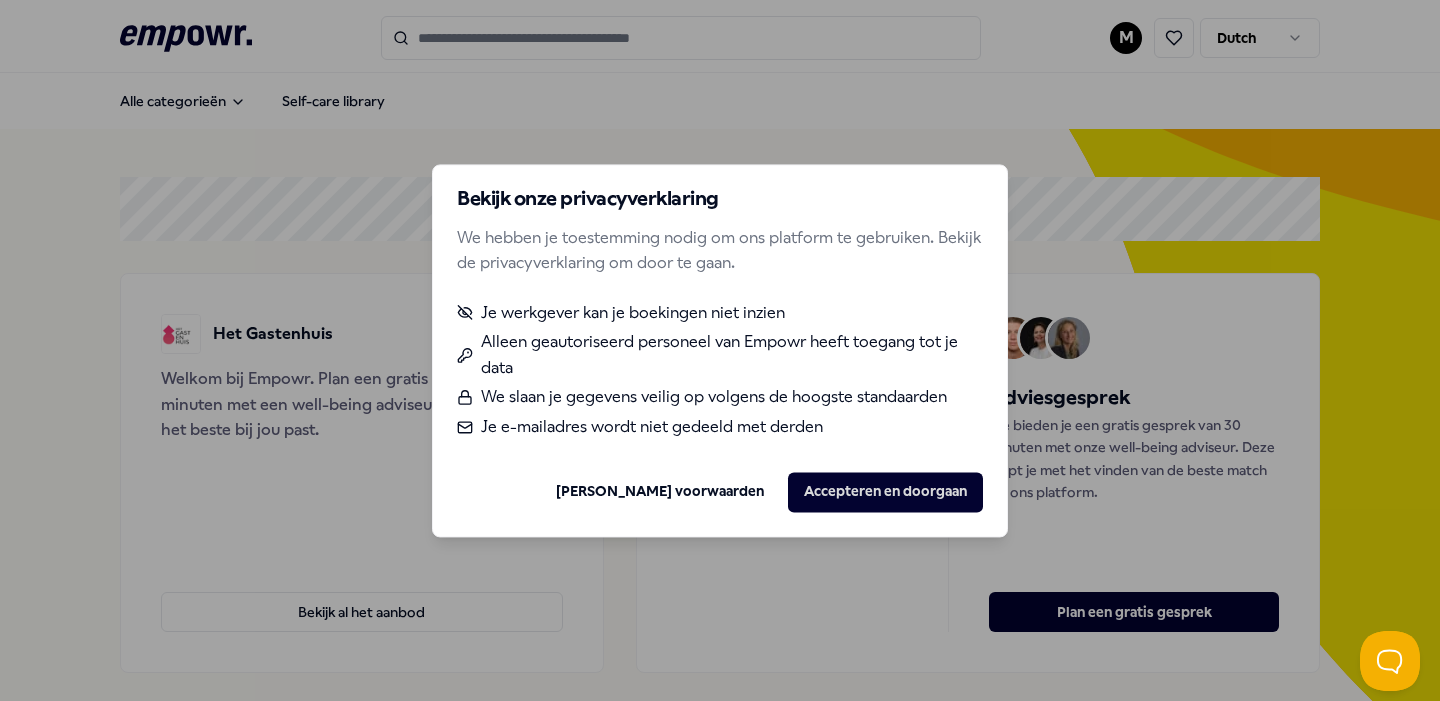 scroll, scrollTop: 0, scrollLeft: 0, axis: both 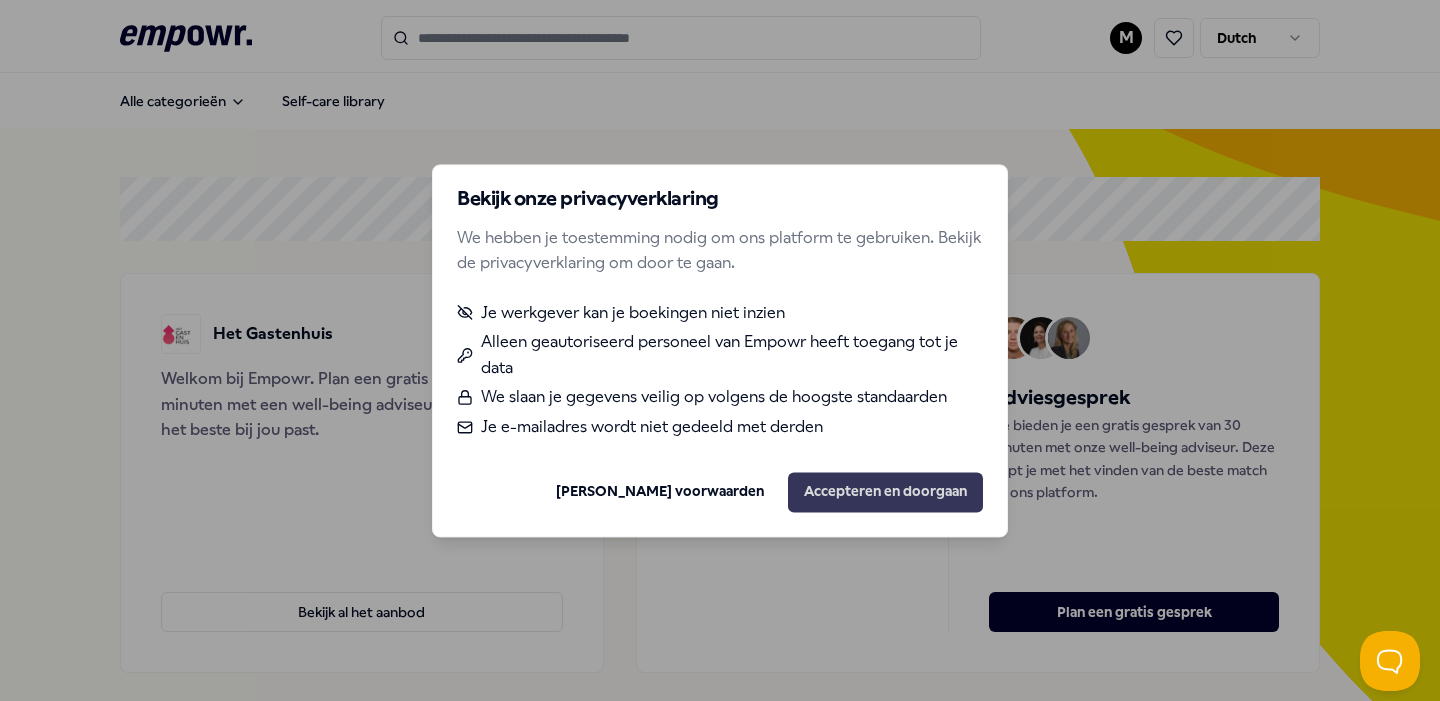 click on "Accepteren en doorgaan" at bounding box center (885, 492) 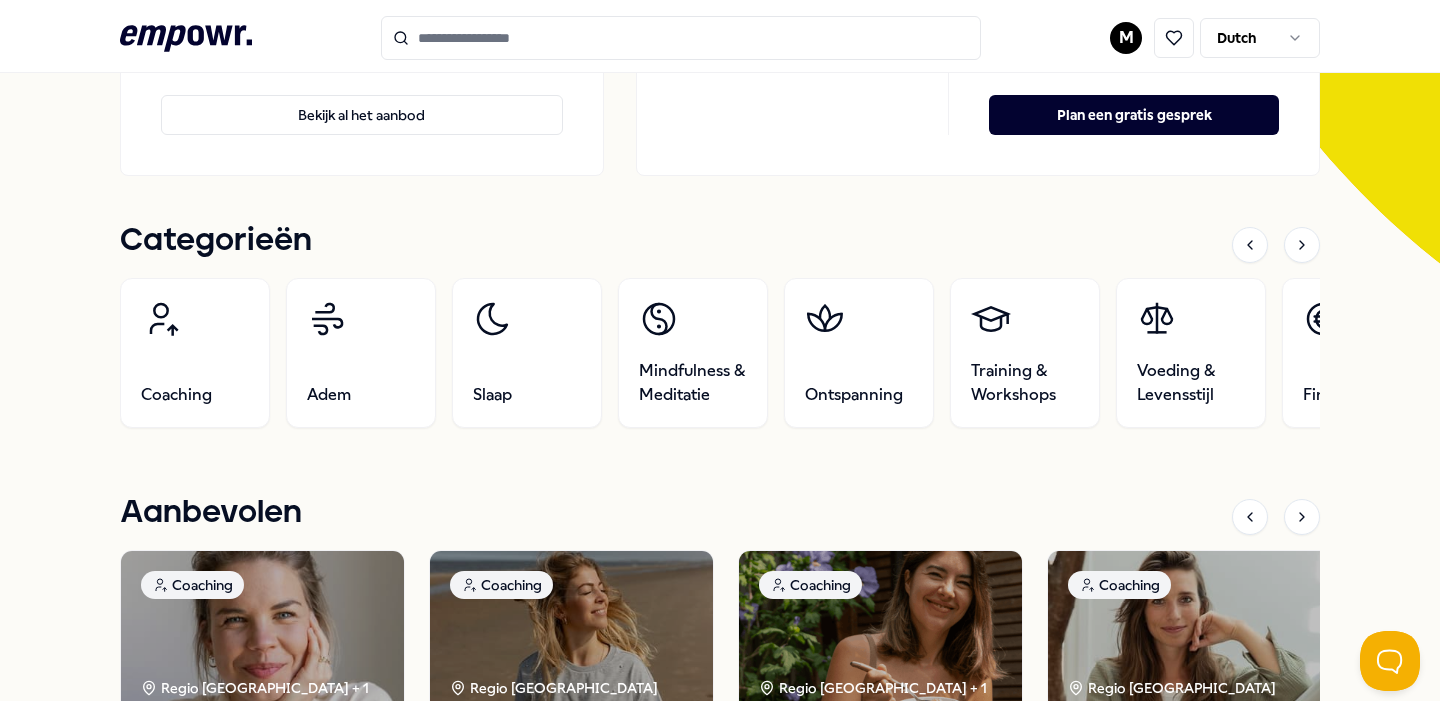 scroll, scrollTop: 499, scrollLeft: 0, axis: vertical 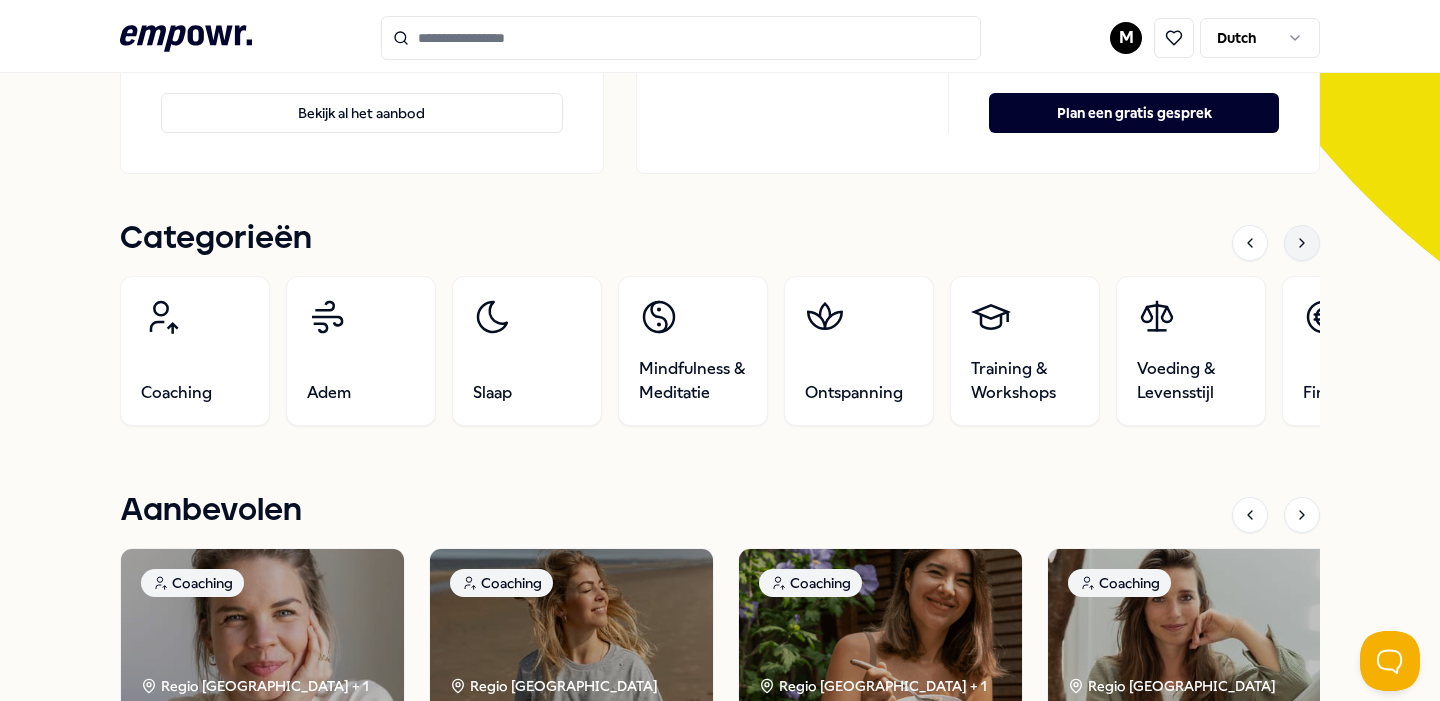 click 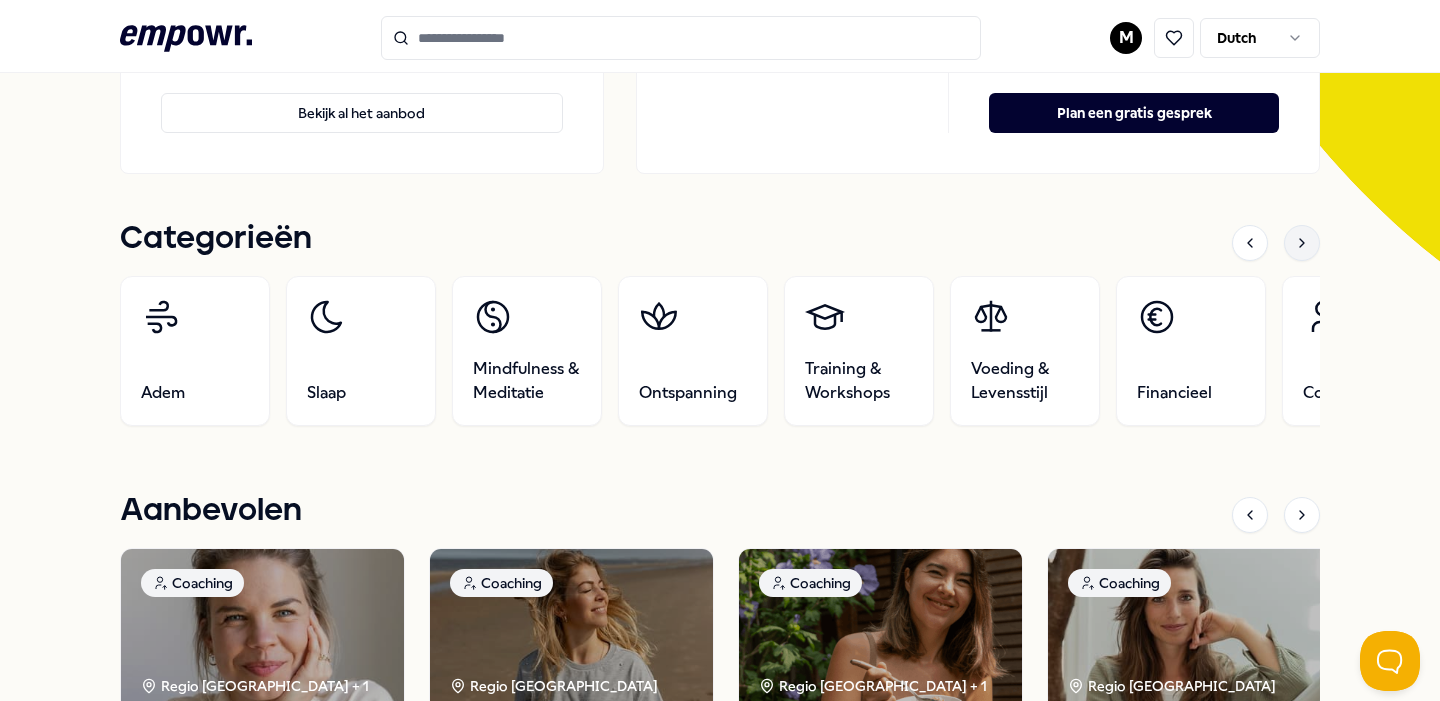 click 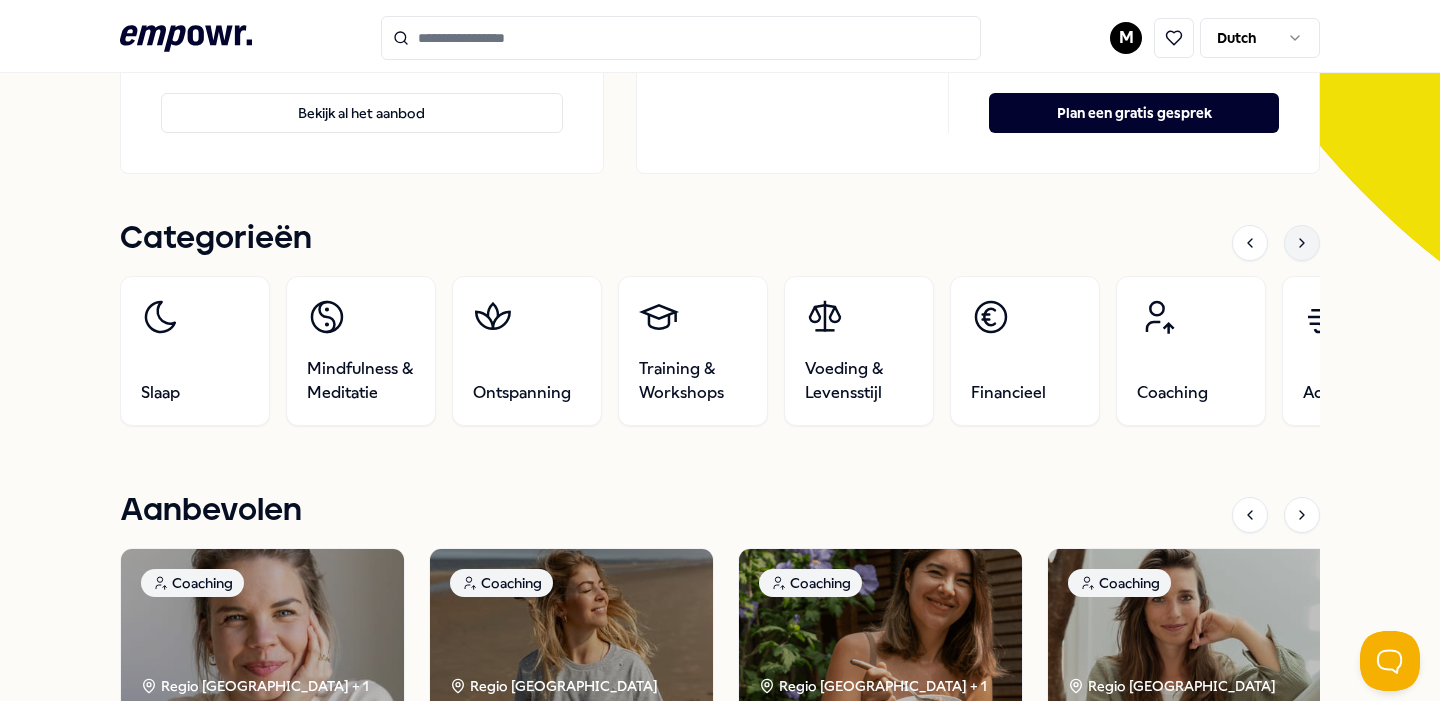 click 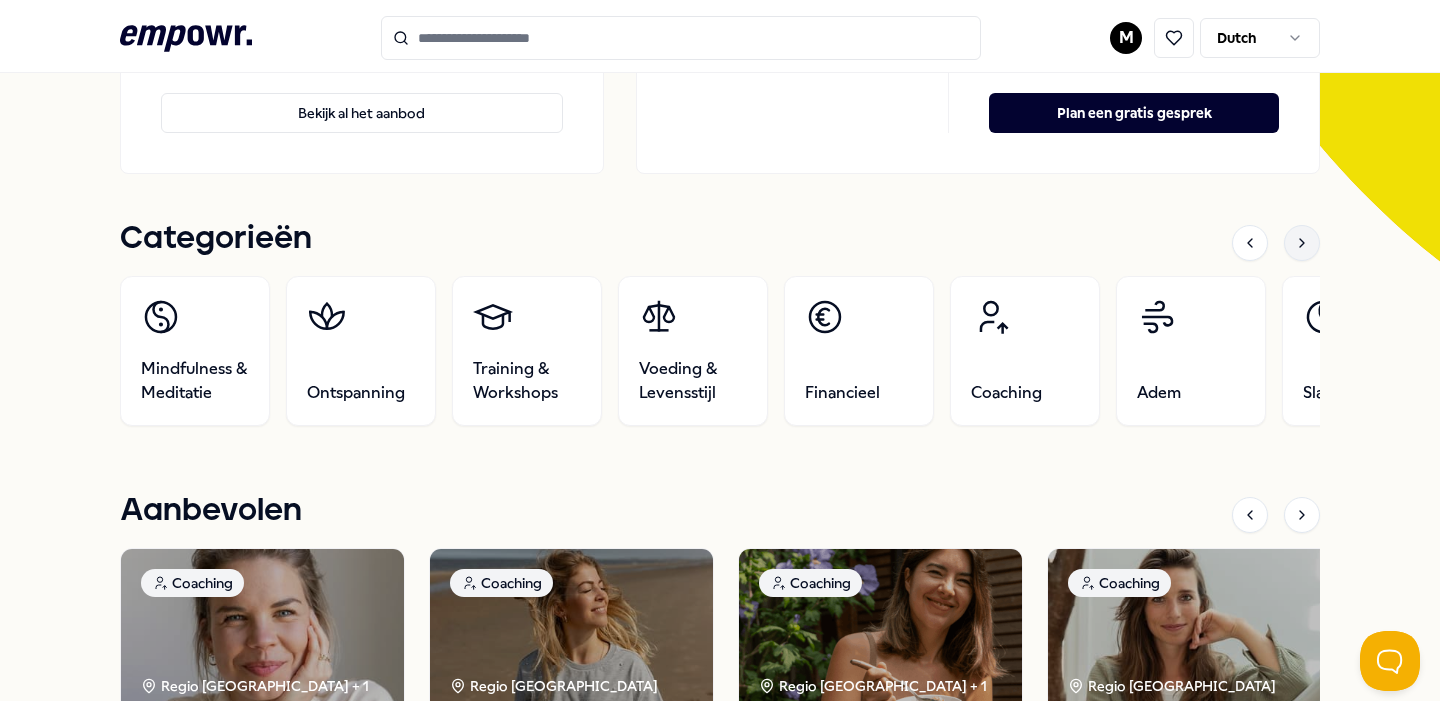 click 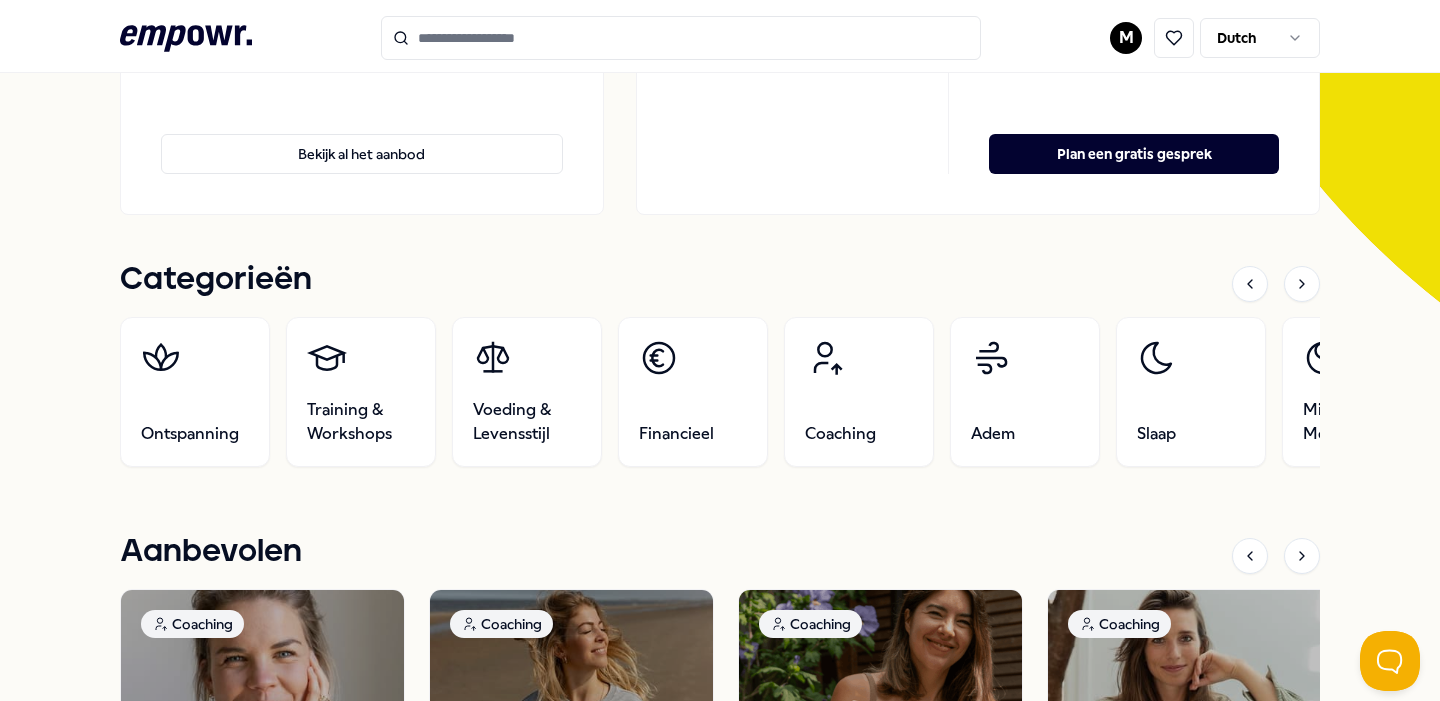 scroll, scrollTop: 502, scrollLeft: 0, axis: vertical 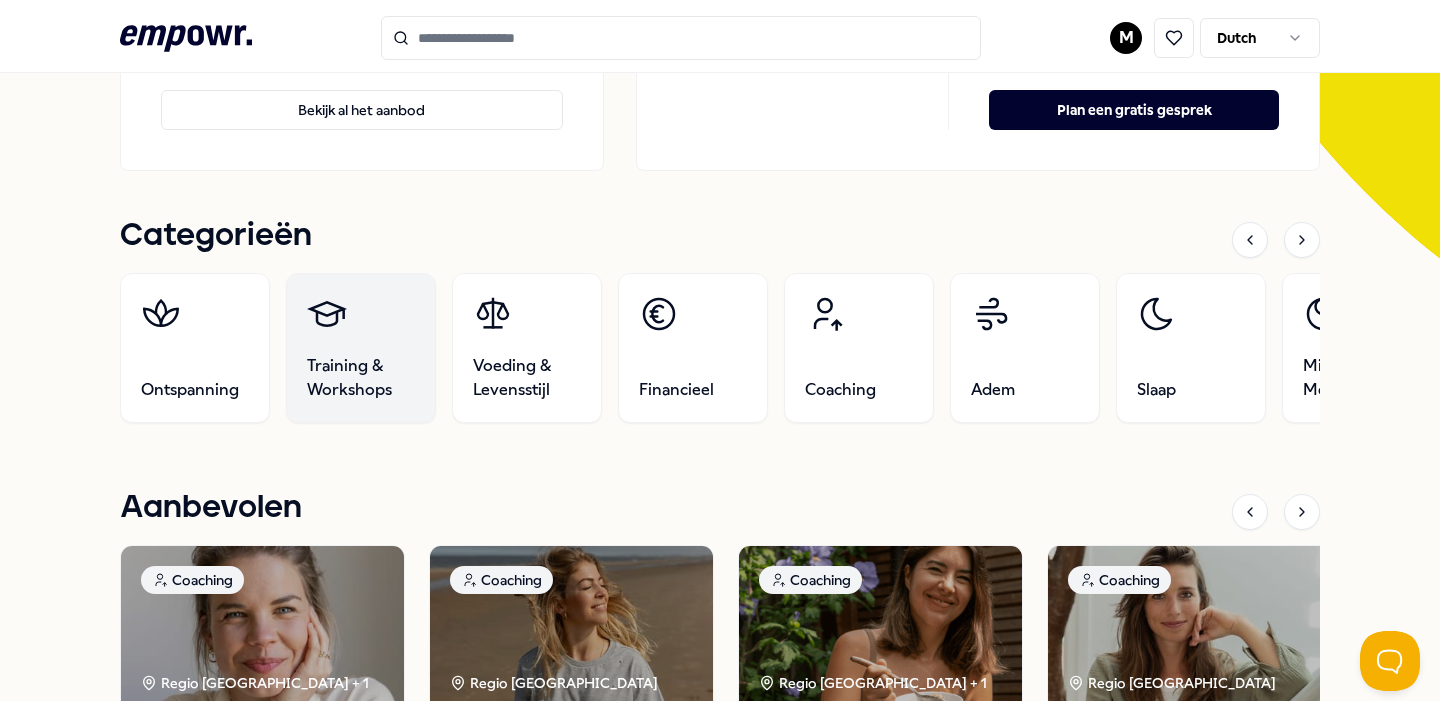 click on "Training & Workshops" at bounding box center [361, 378] 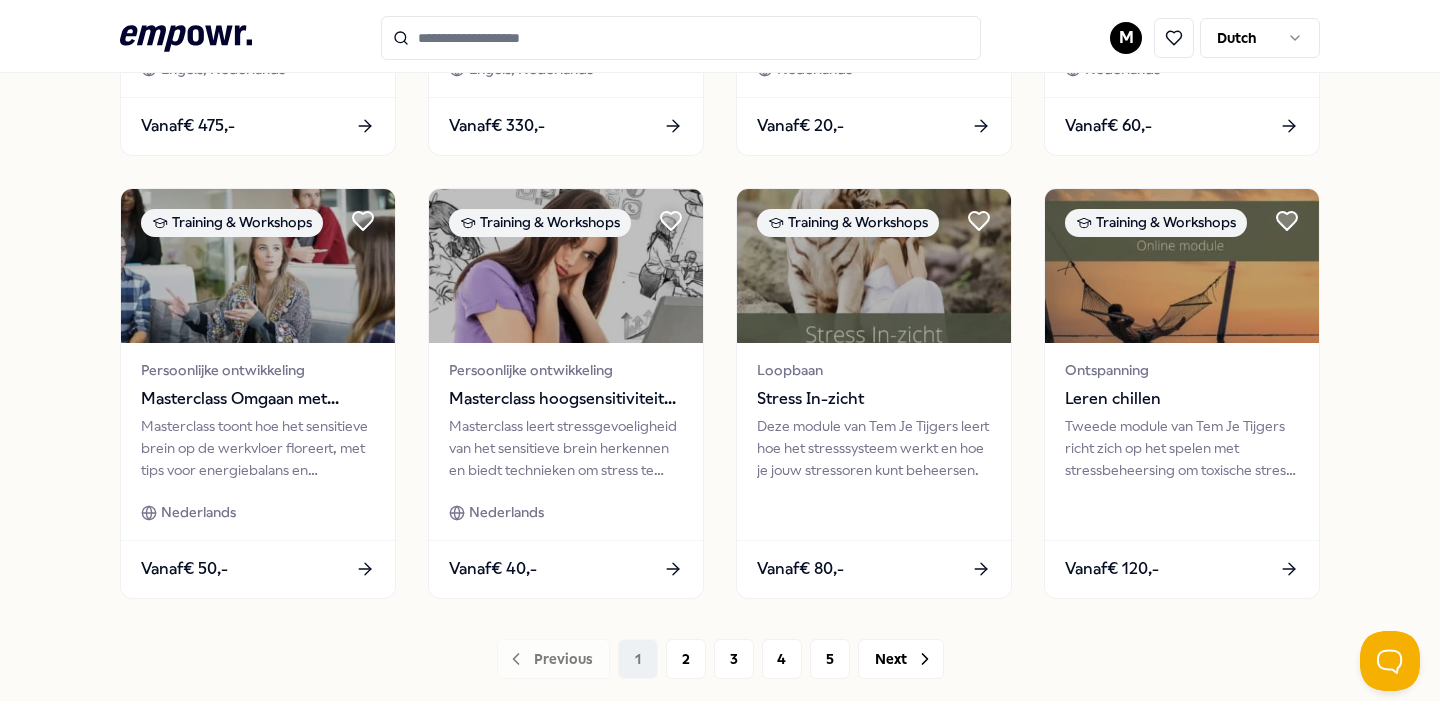 scroll, scrollTop: 947, scrollLeft: 0, axis: vertical 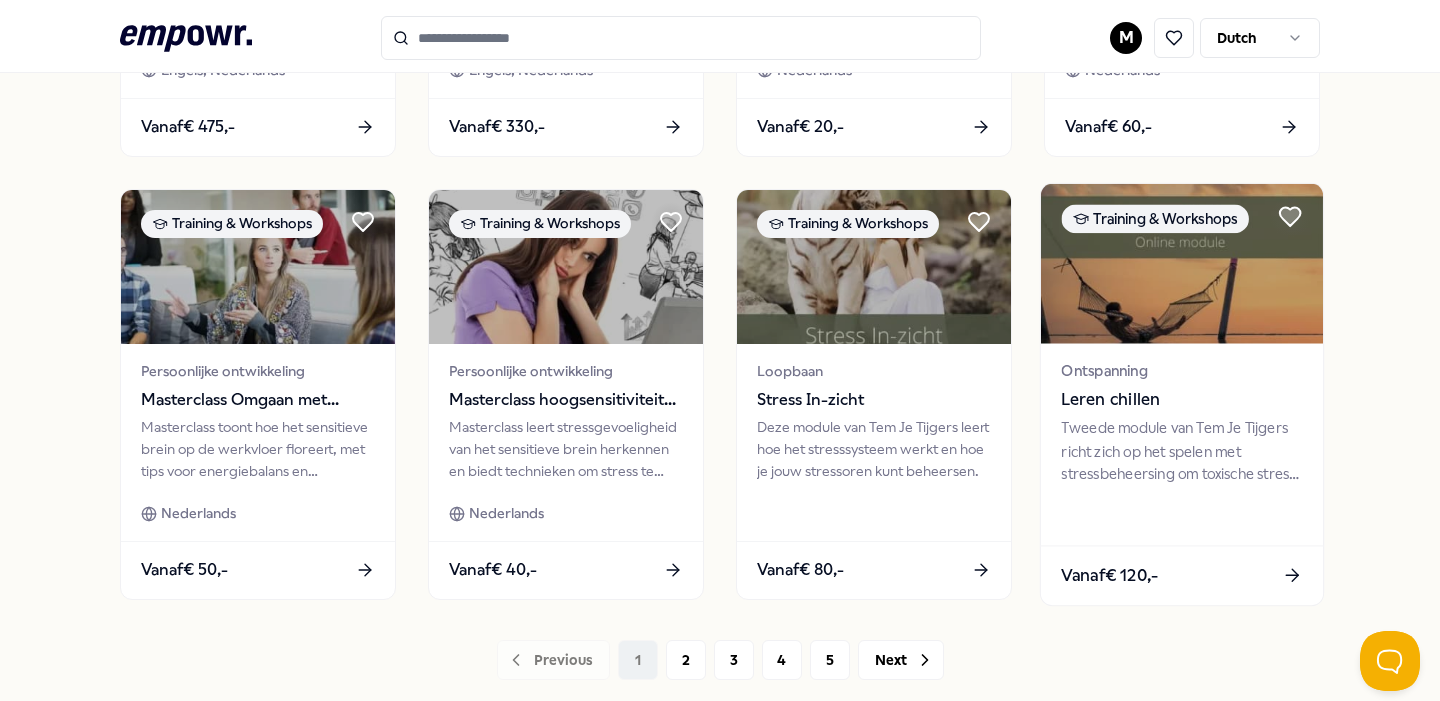 click on "Leren chillen" at bounding box center [1181, 399] 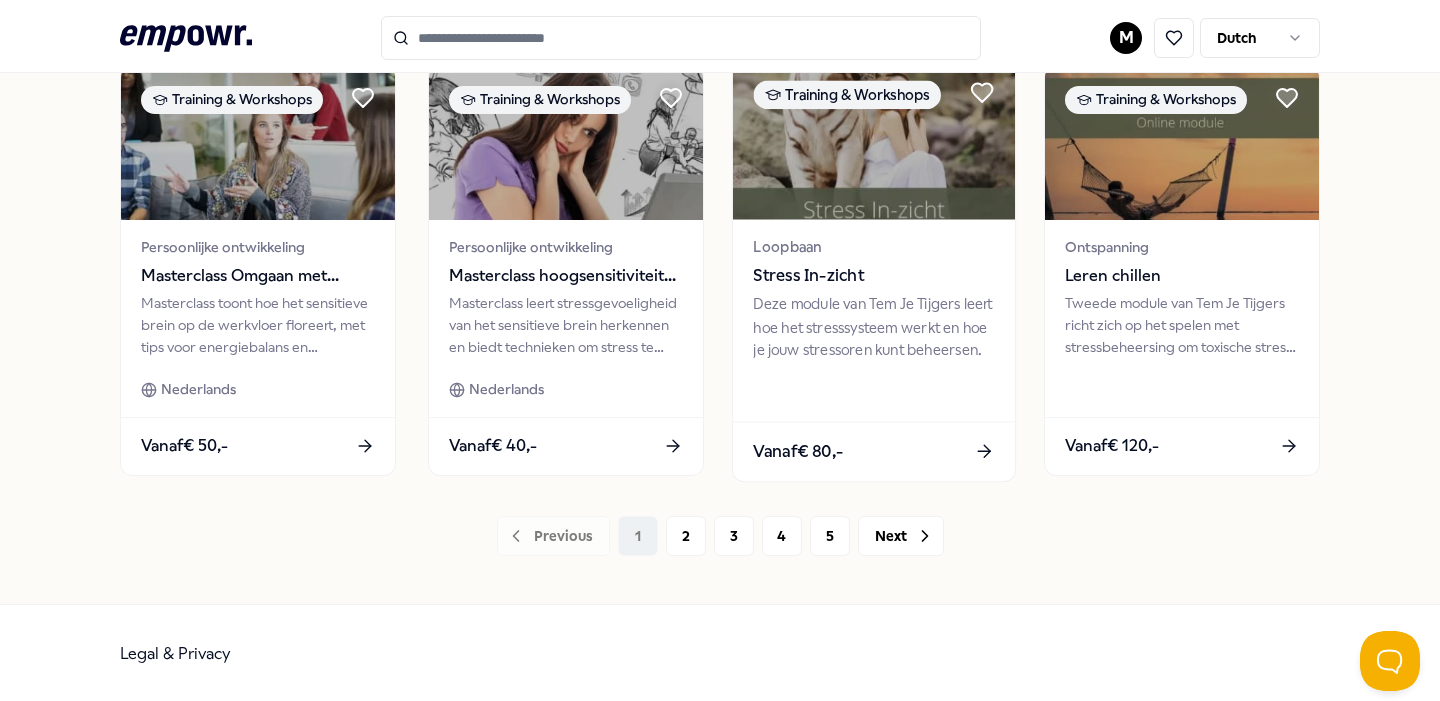 scroll, scrollTop: 1070, scrollLeft: 0, axis: vertical 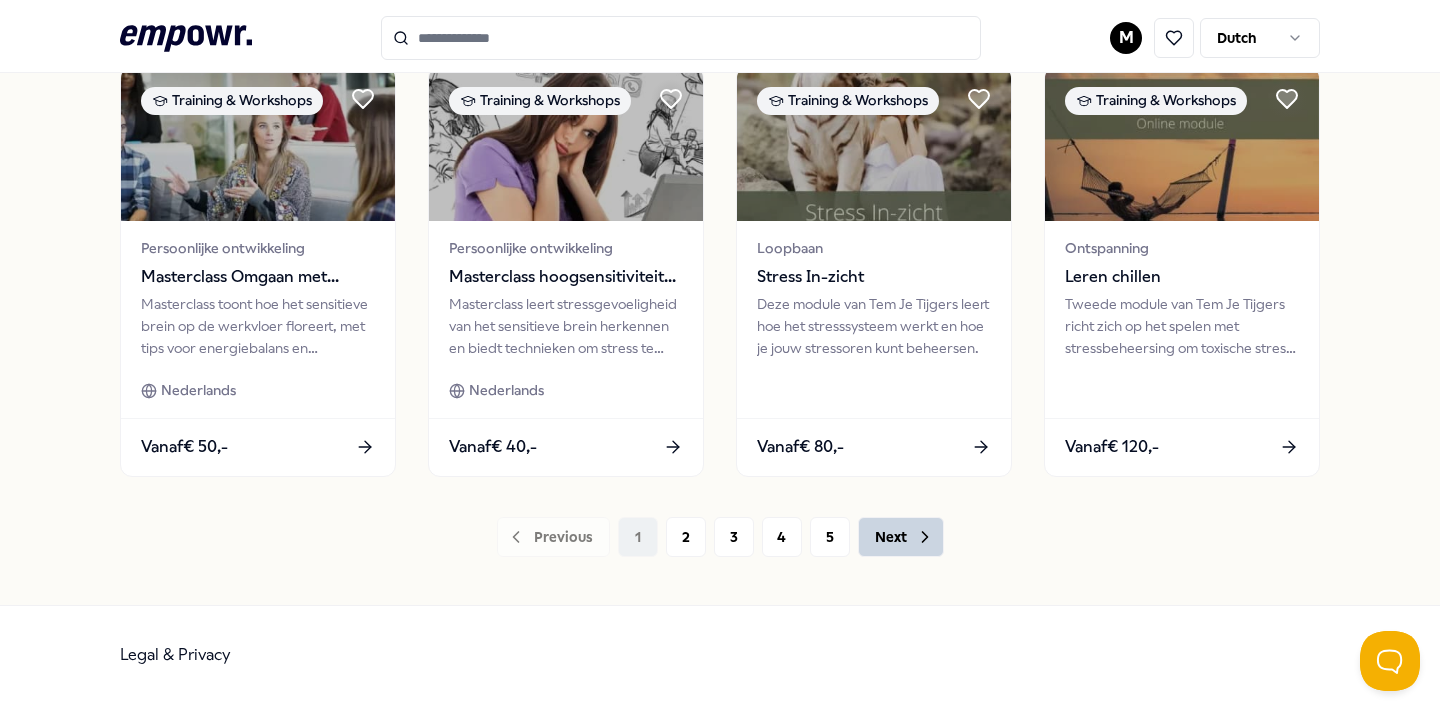 click on "Next" at bounding box center [901, 537] 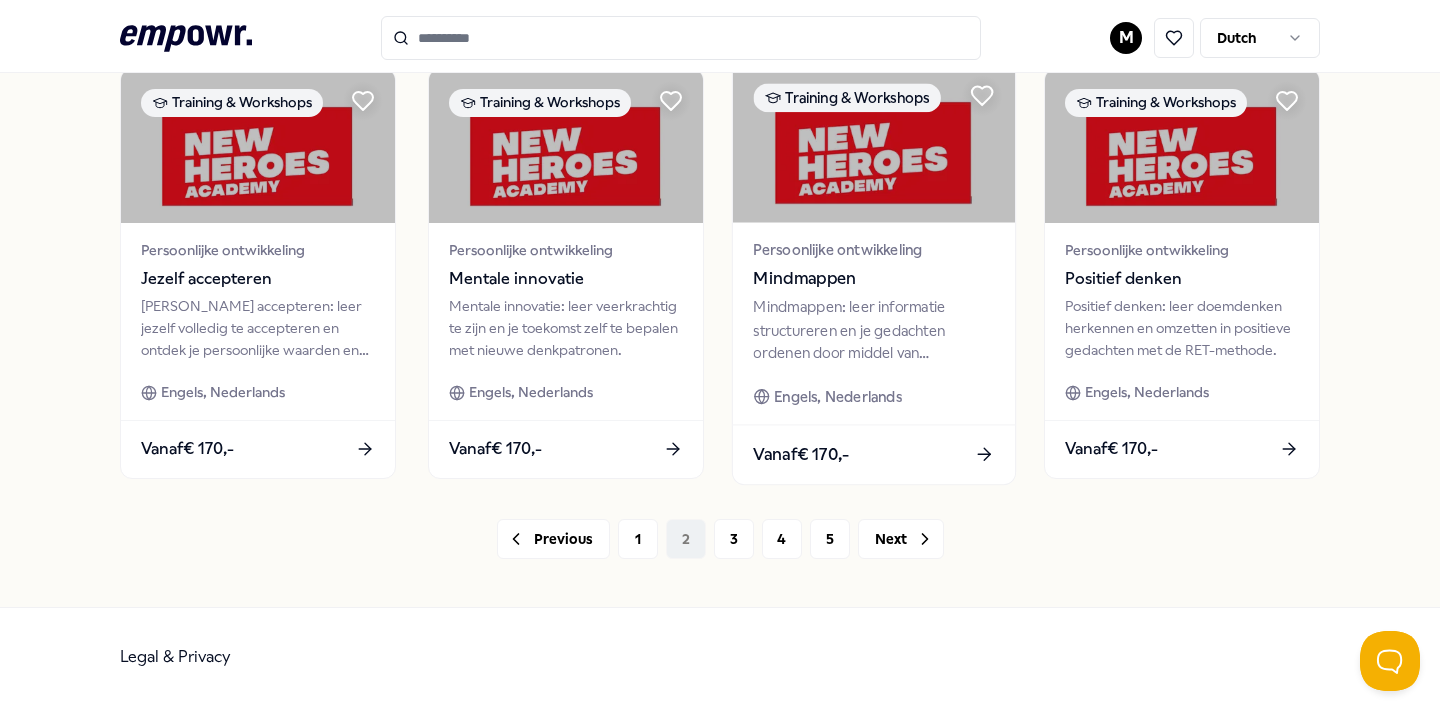 scroll, scrollTop: 1066, scrollLeft: 0, axis: vertical 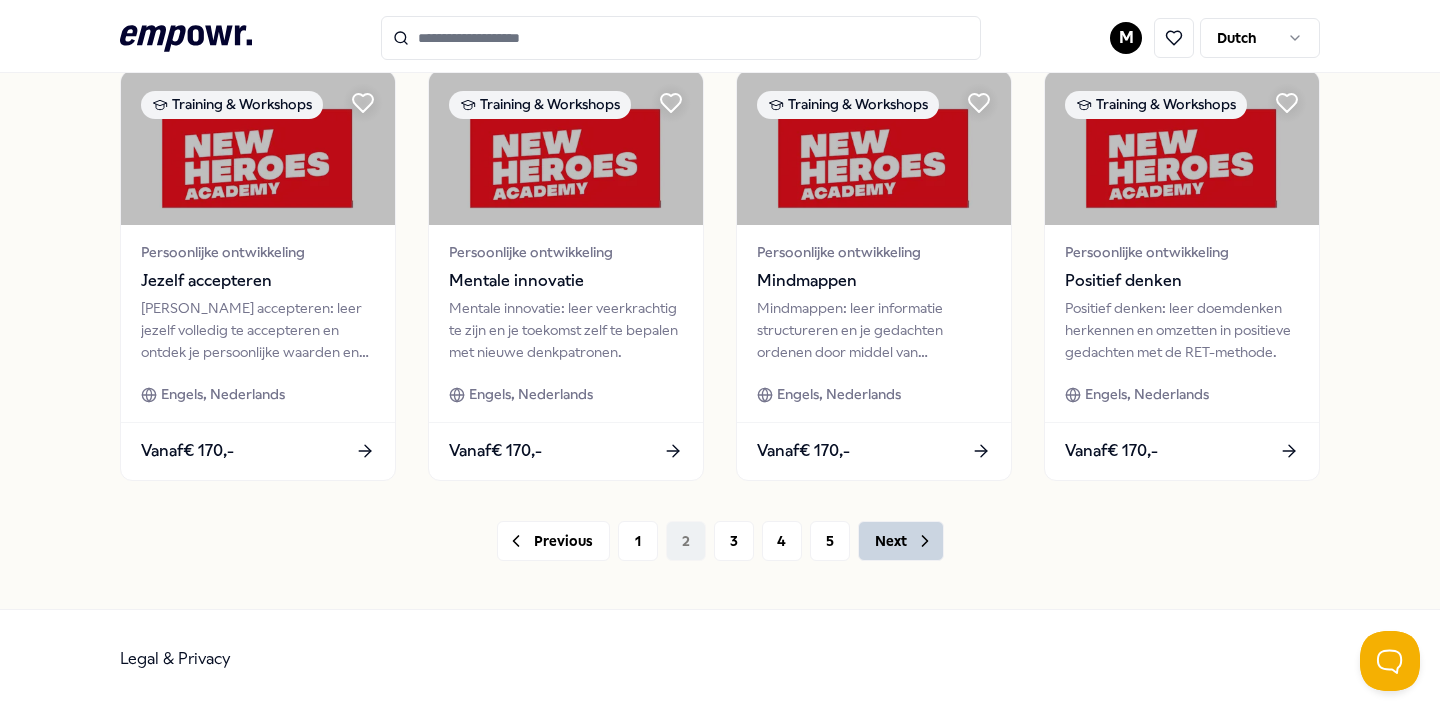 click 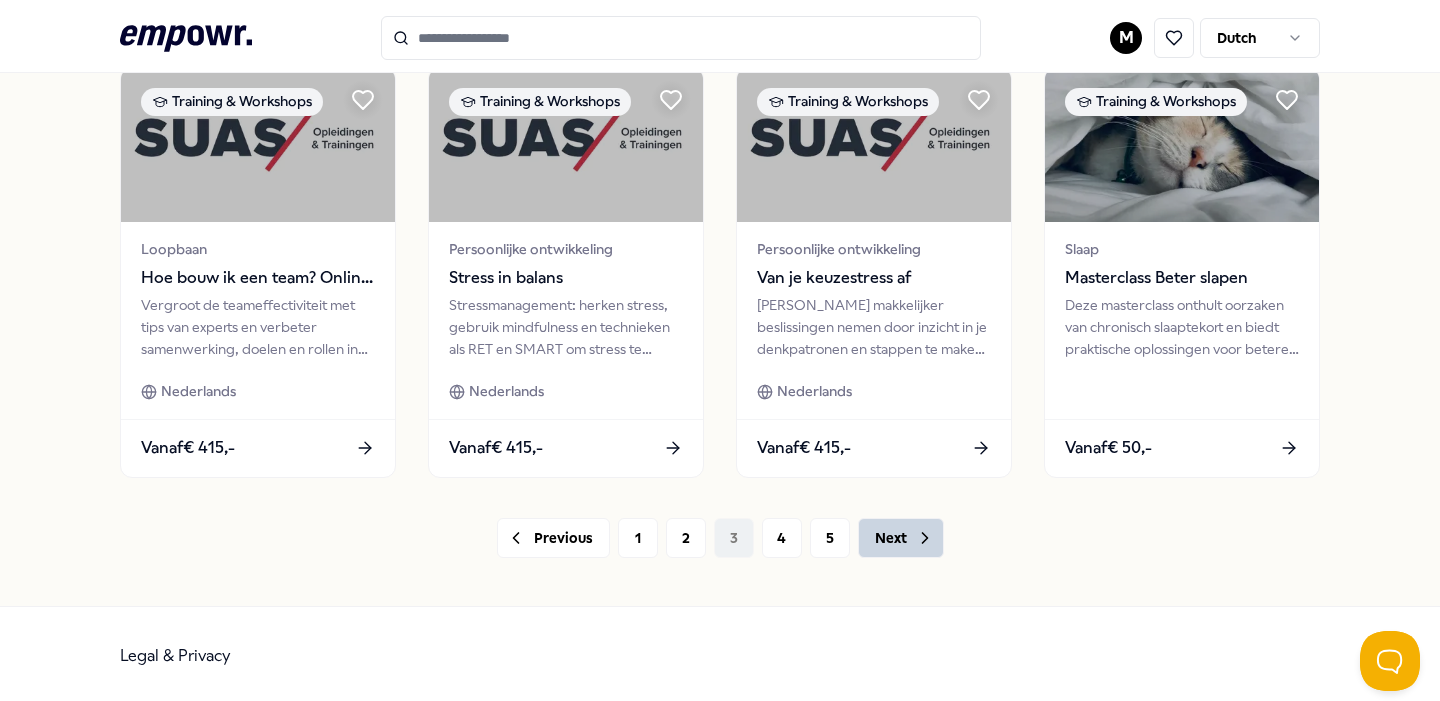 click on "Next" at bounding box center [901, 538] 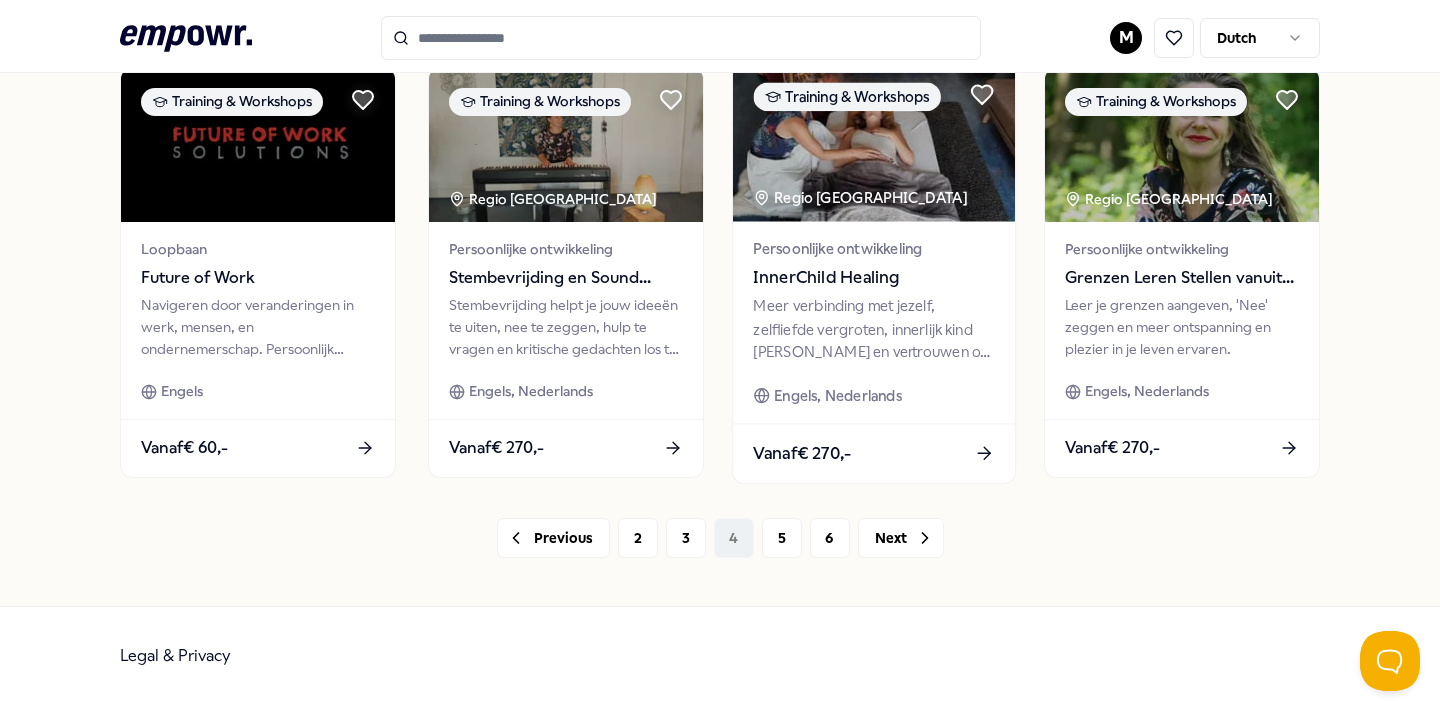 click on "InnerChild Healing" at bounding box center [873, 277] 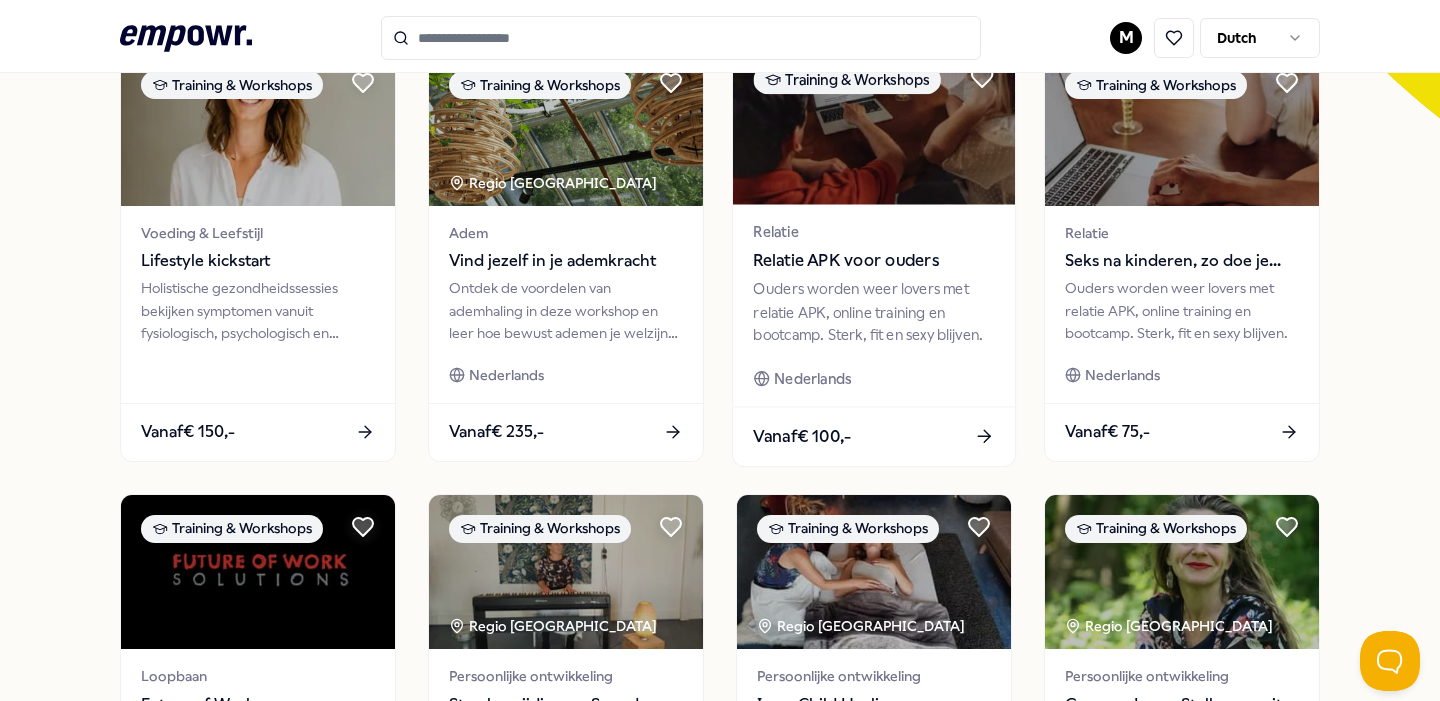 scroll, scrollTop: 660, scrollLeft: 0, axis: vertical 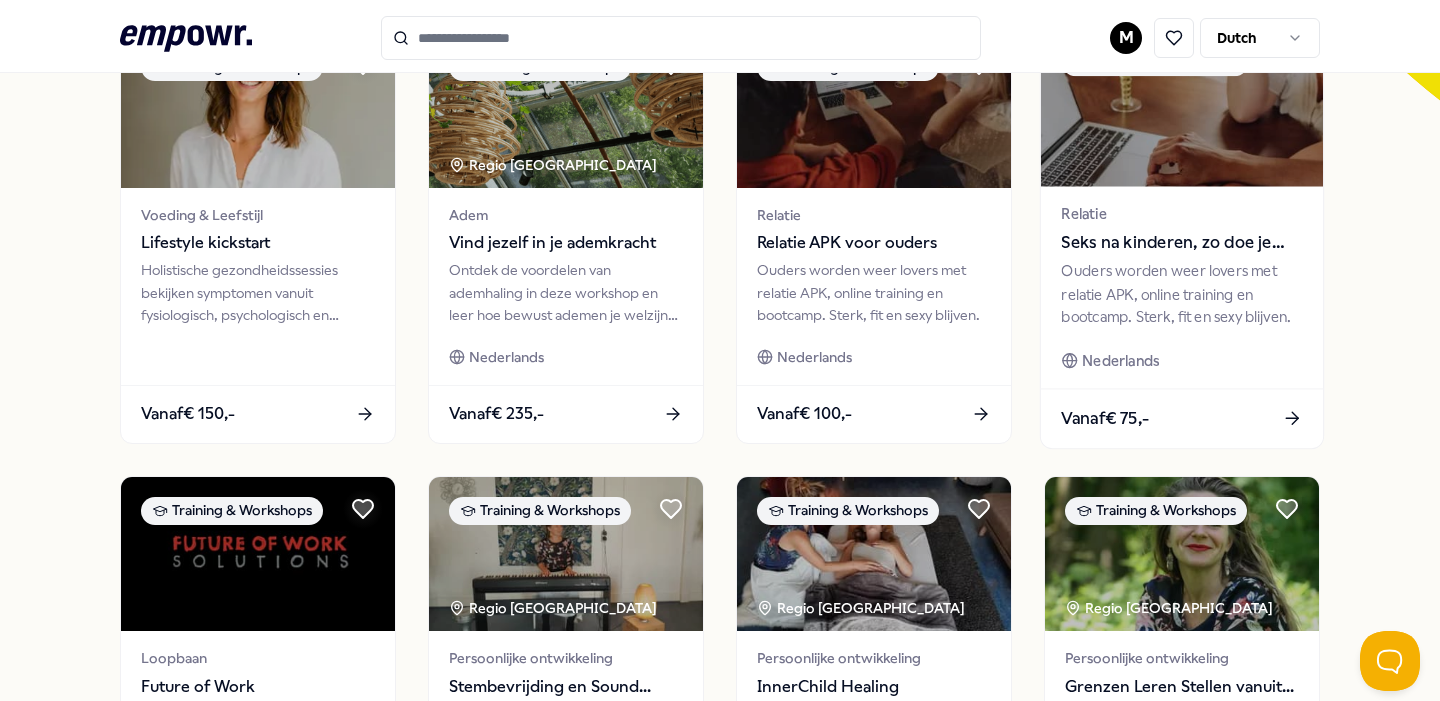 click on "Seks na kinderen, zo doe je dat!" at bounding box center (1181, 243) 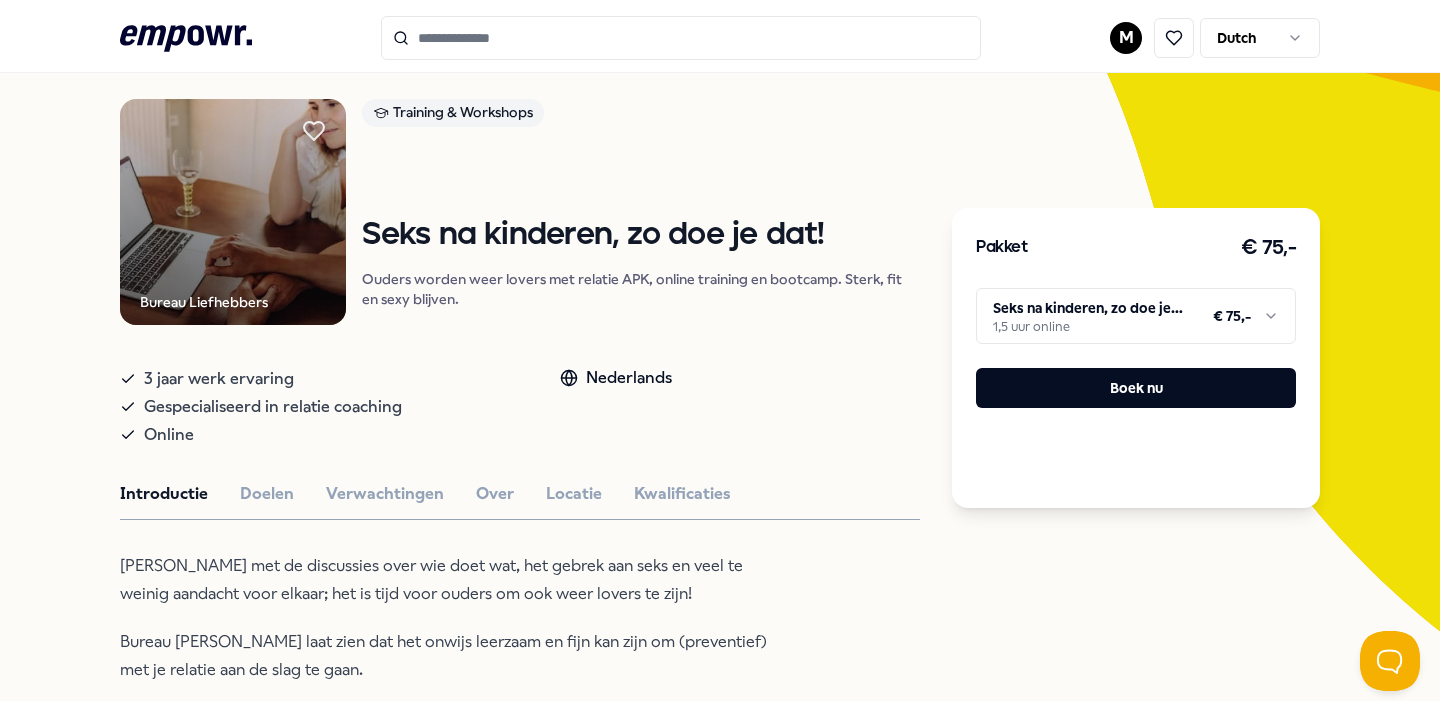 scroll, scrollTop: 131, scrollLeft: 0, axis: vertical 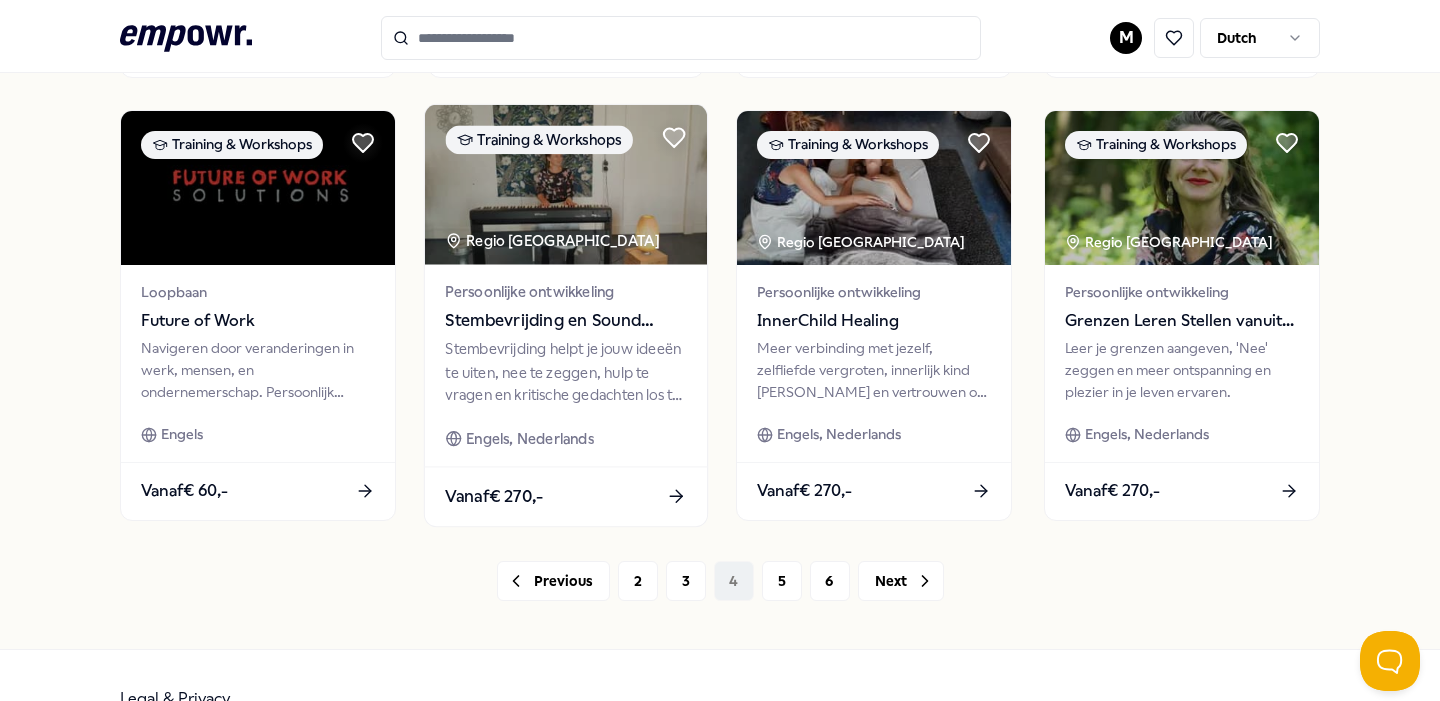 click on "Stembevrijding en Sound Healing" at bounding box center [565, 320] 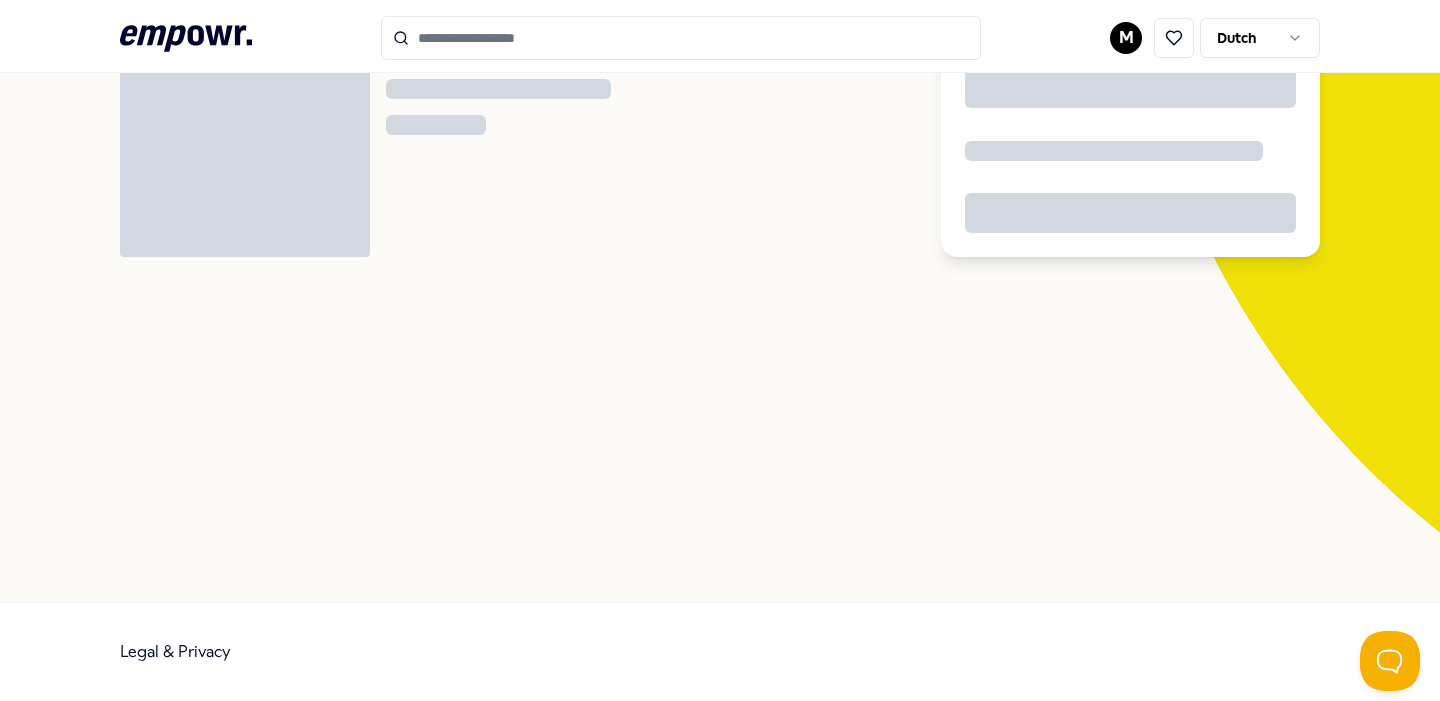 scroll, scrollTop: 129, scrollLeft: 0, axis: vertical 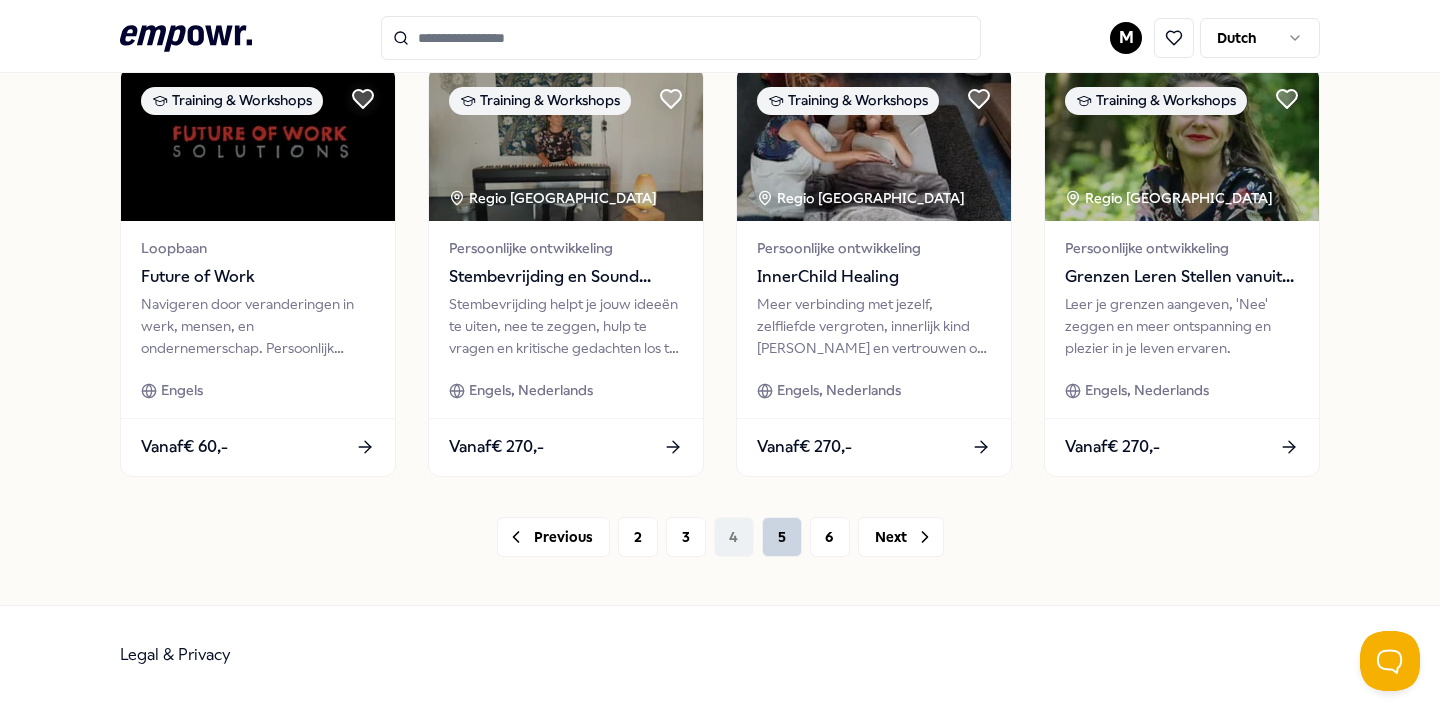 click on "5" at bounding box center [782, 537] 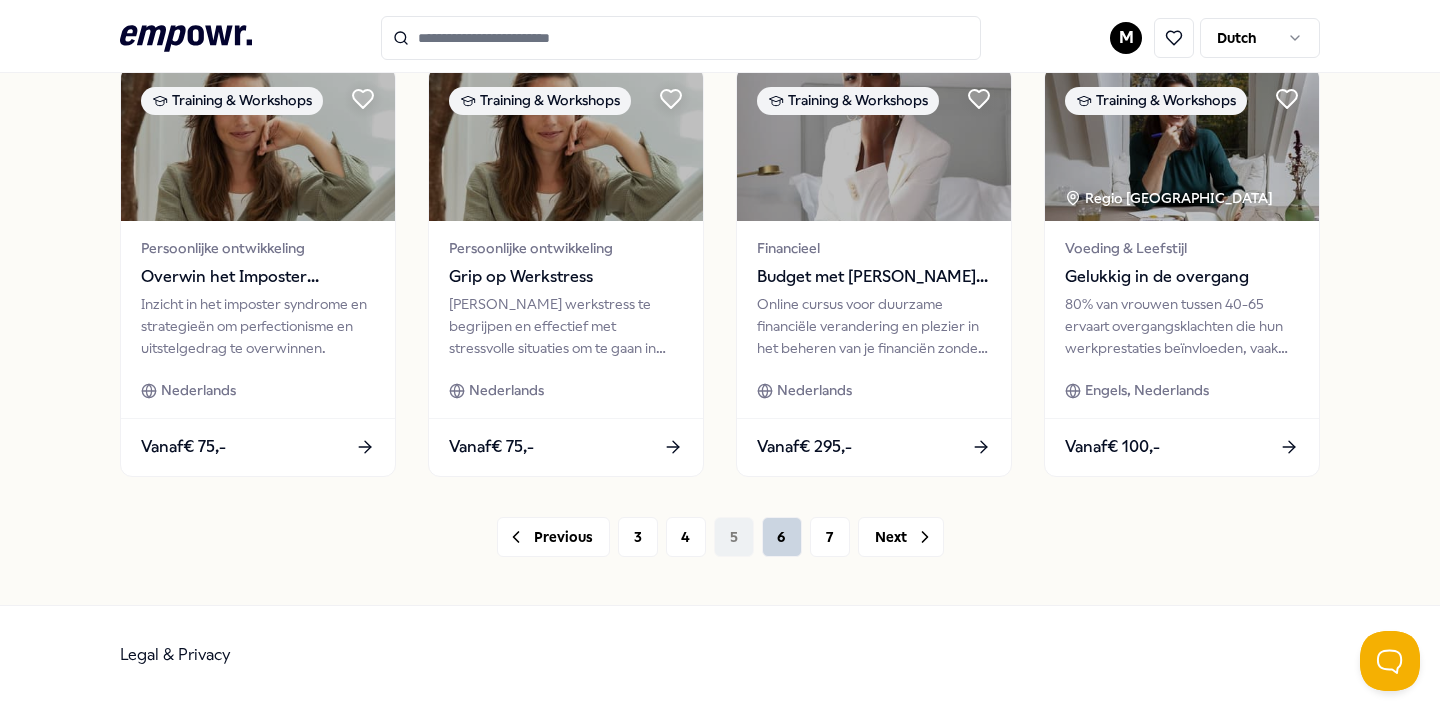 click on "6" at bounding box center [782, 537] 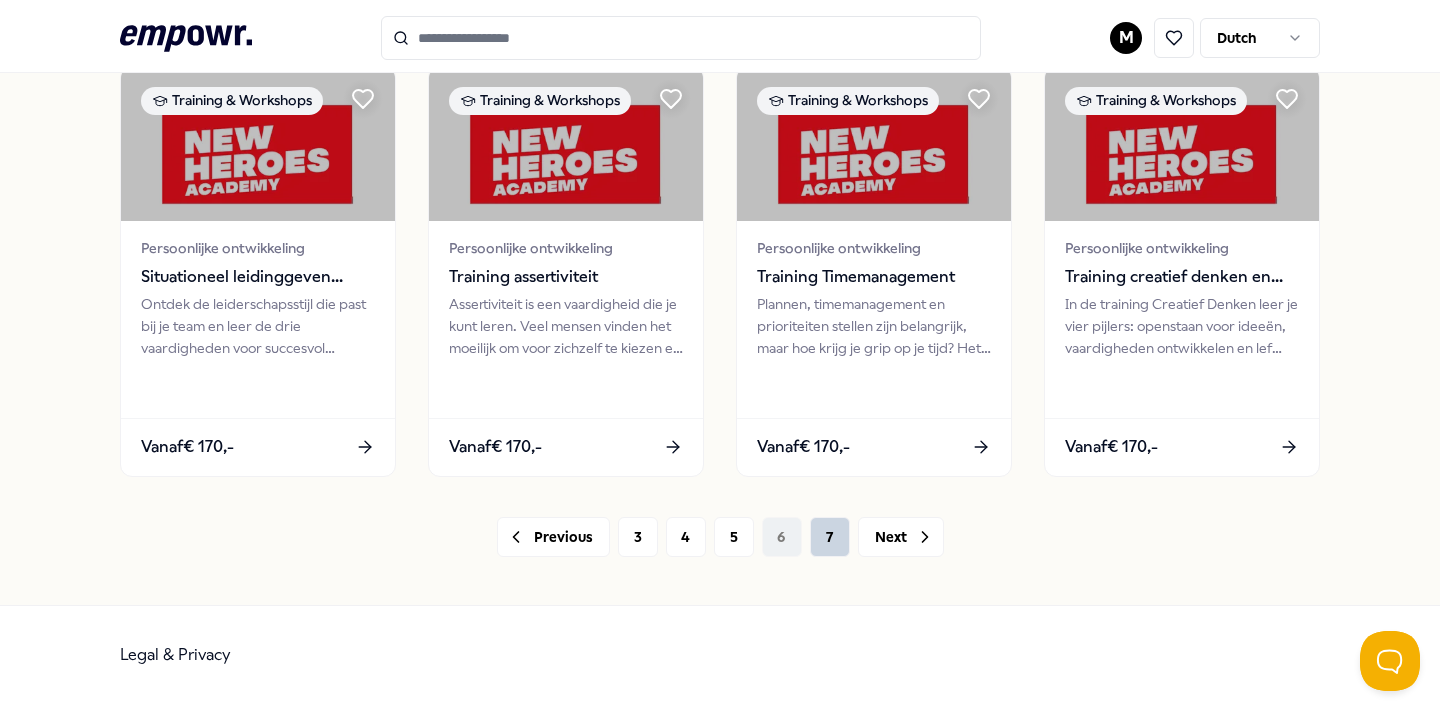 click on "7" at bounding box center (830, 537) 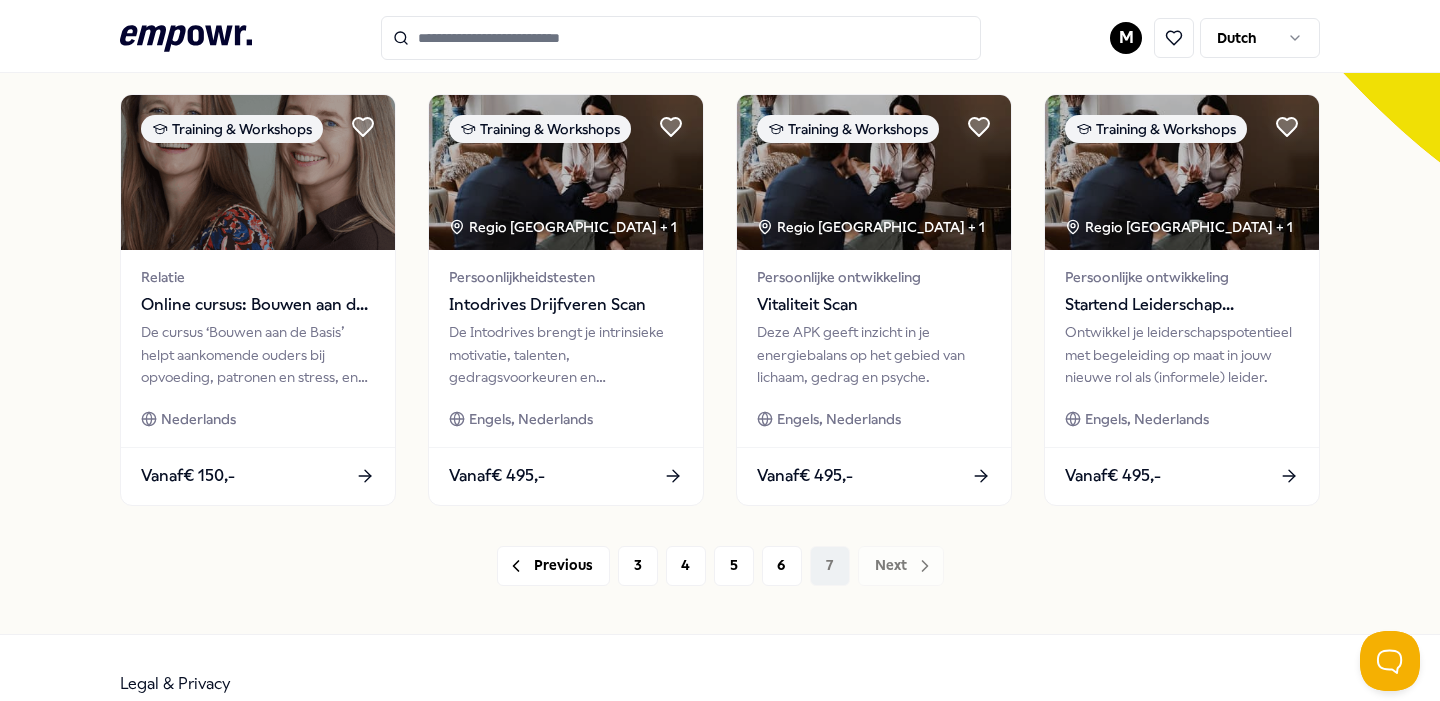 scroll, scrollTop: 591, scrollLeft: 0, axis: vertical 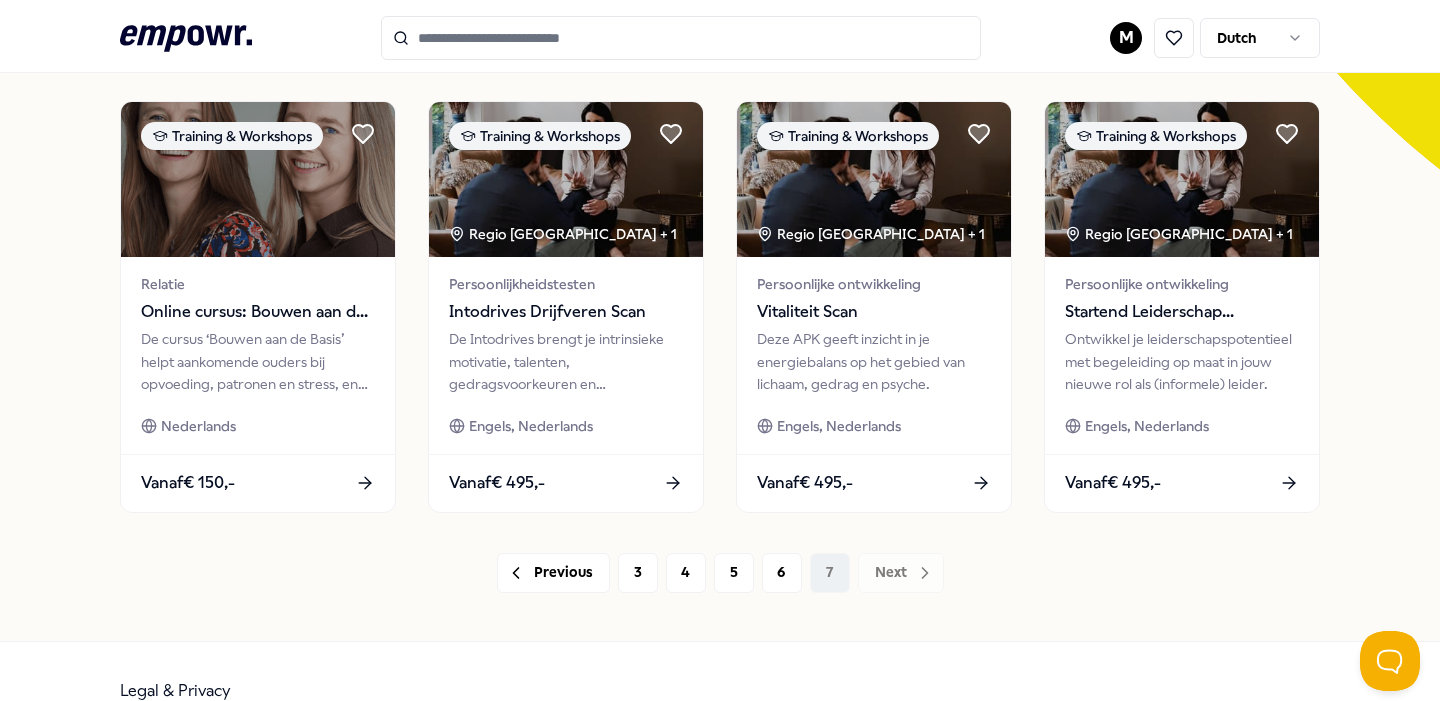 click 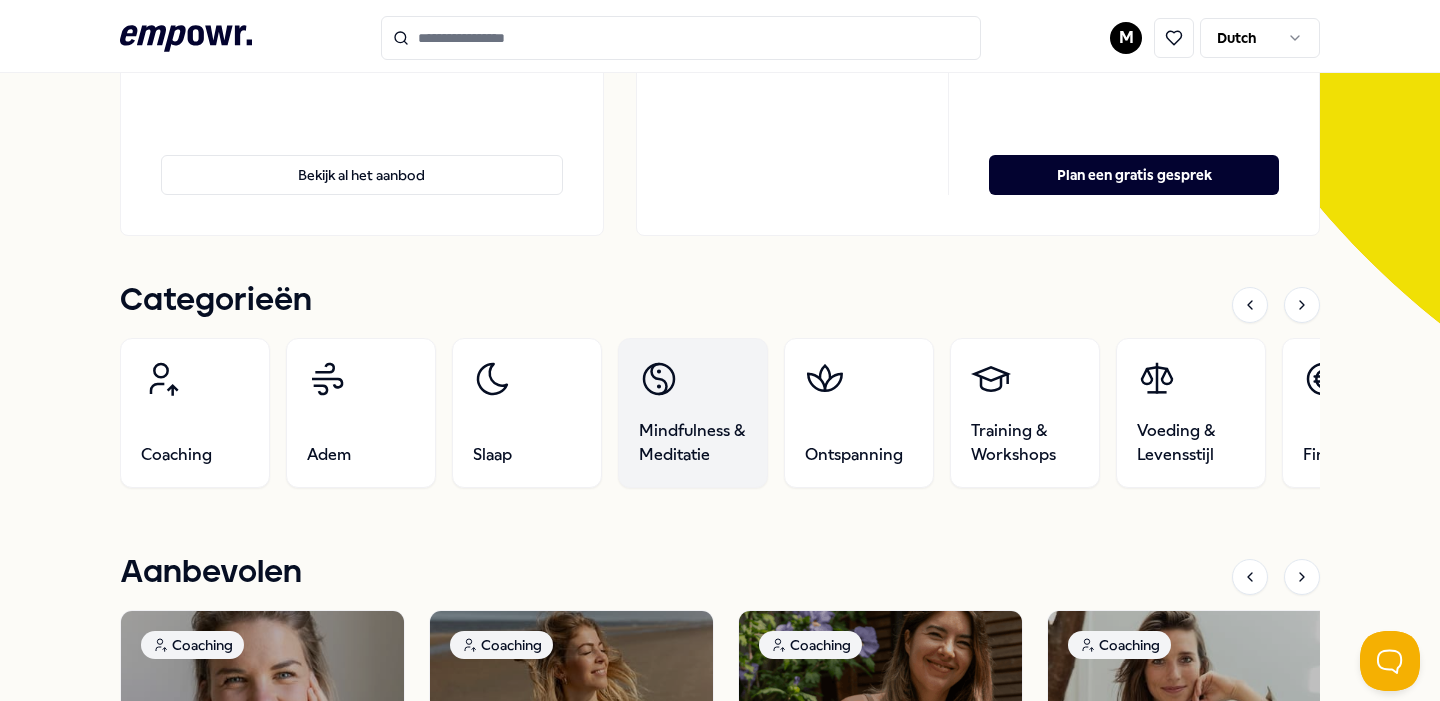 scroll, scrollTop: 473, scrollLeft: 0, axis: vertical 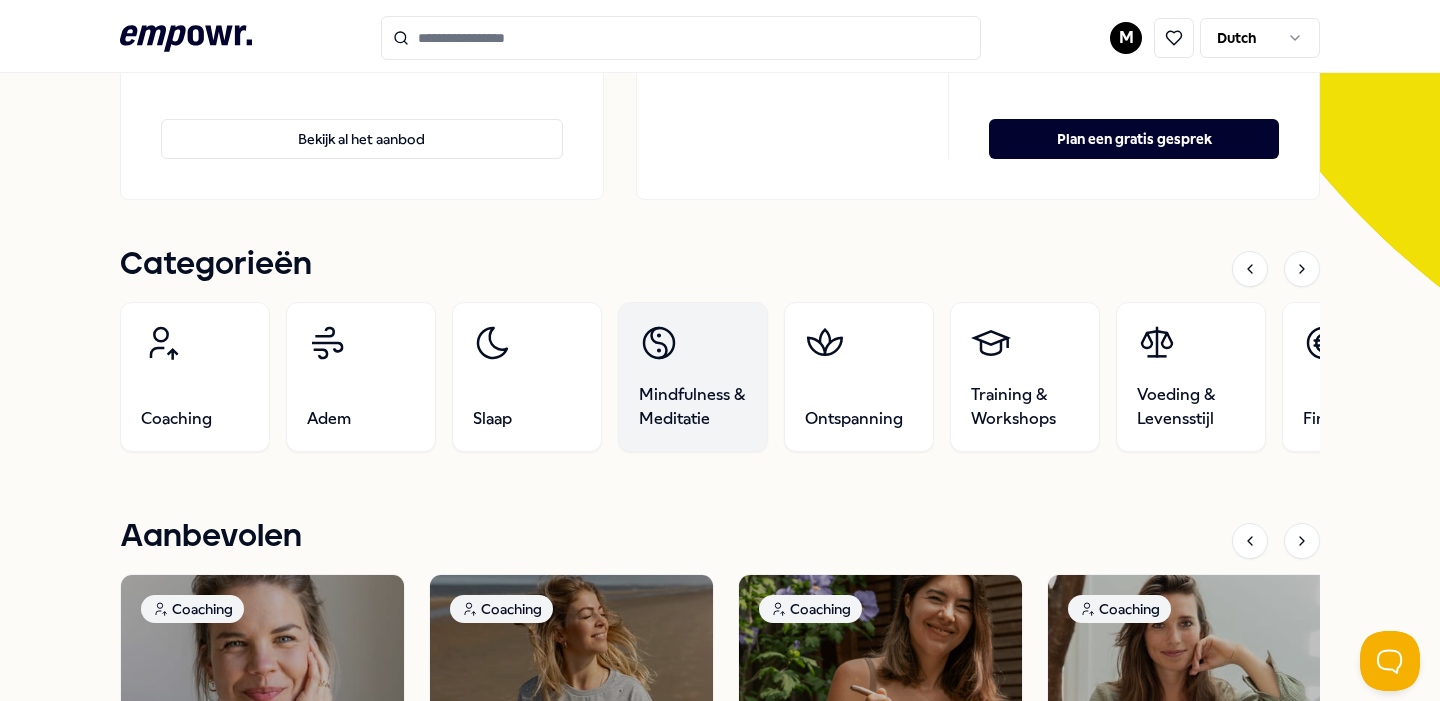 click on "Mindfulness & Meditatie" at bounding box center (693, 407) 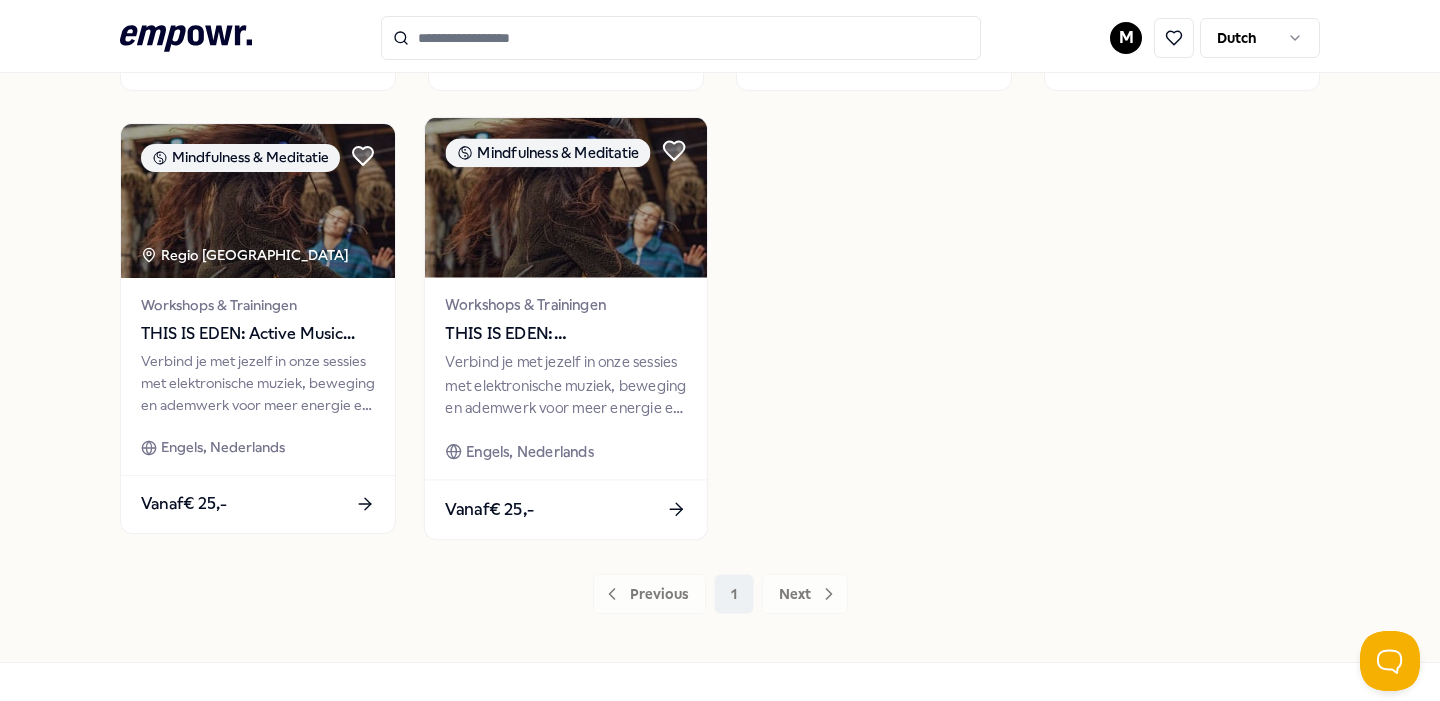 scroll, scrollTop: 1017, scrollLeft: 0, axis: vertical 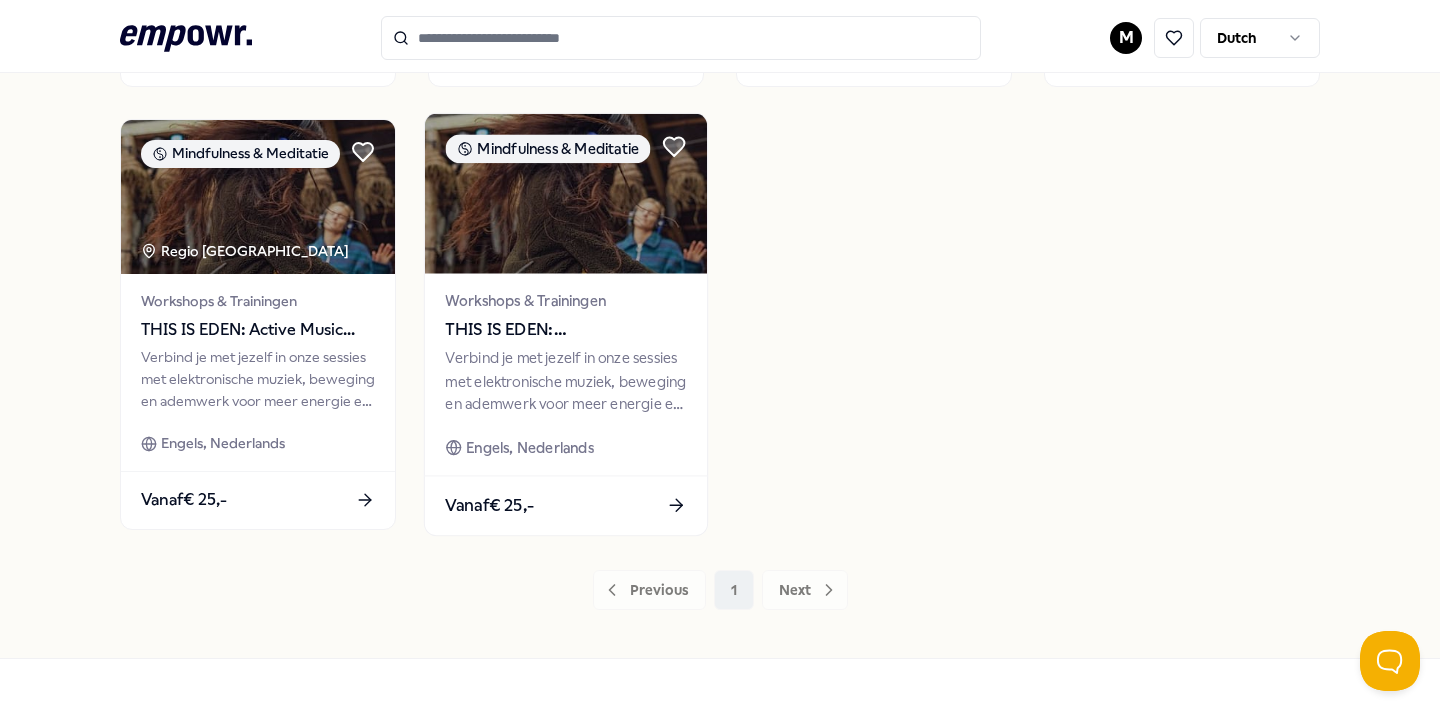 click on "THIS IS EDEN: [PERSON_NAME]" at bounding box center [565, 329] 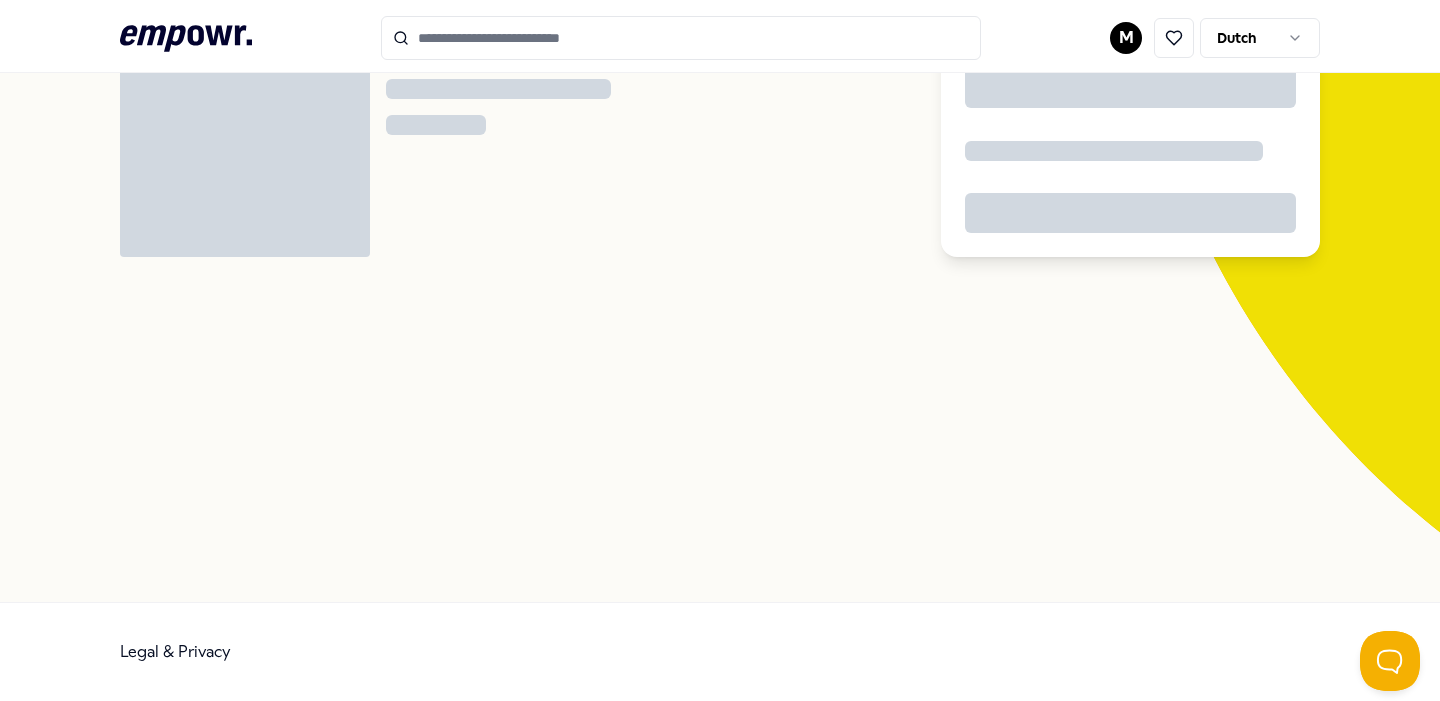 scroll, scrollTop: 129, scrollLeft: 0, axis: vertical 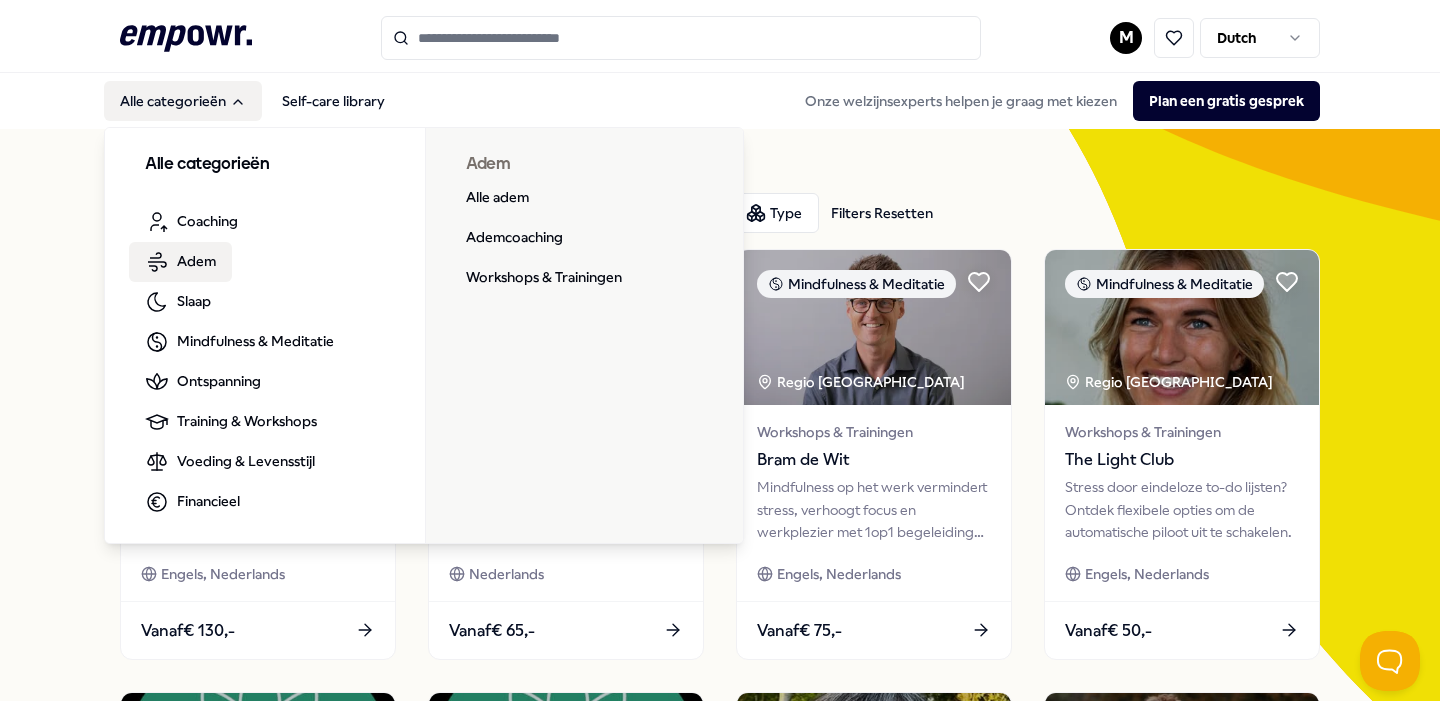 click on "Adem" at bounding box center [196, 261] 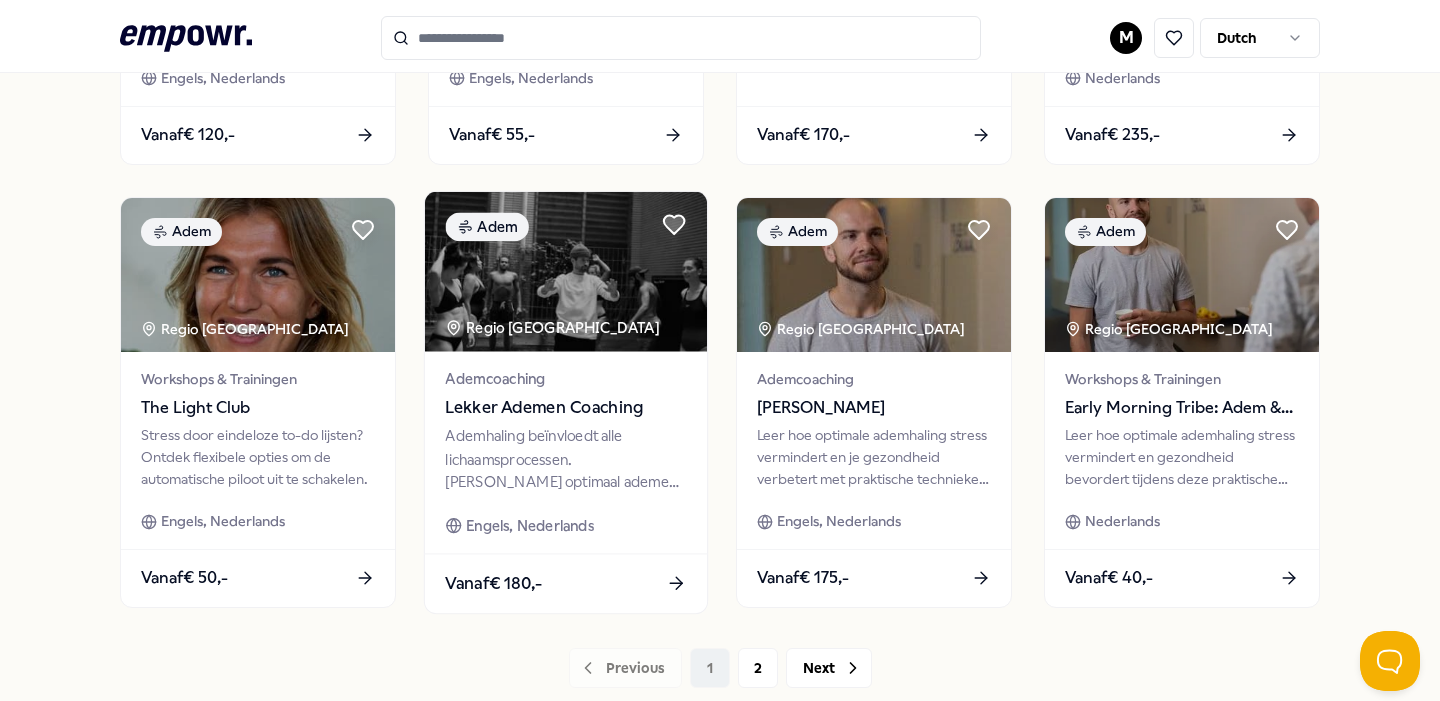 scroll, scrollTop: 944, scrollLeft: 0, axis: vertical 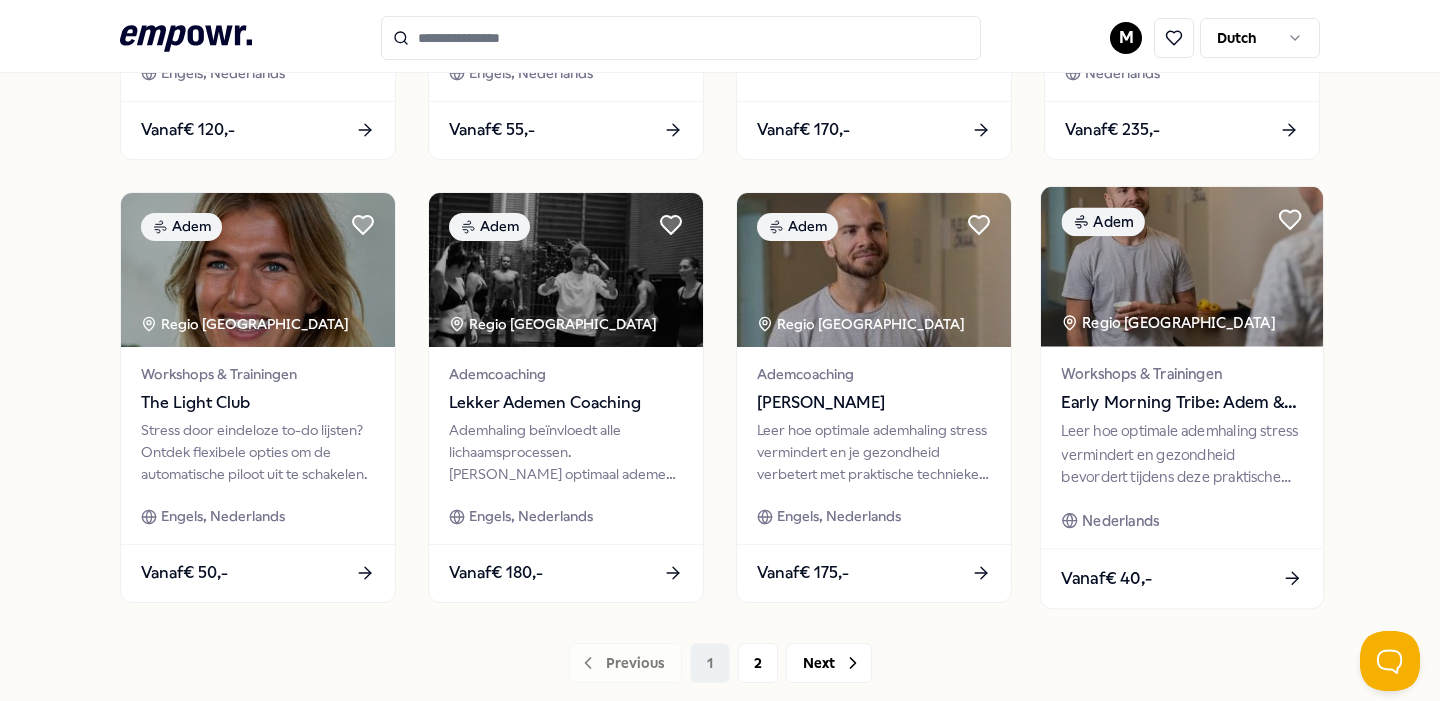 click on "Early Morning Tribe: Adem & Tension Release" at bounding box center [1181, 402] 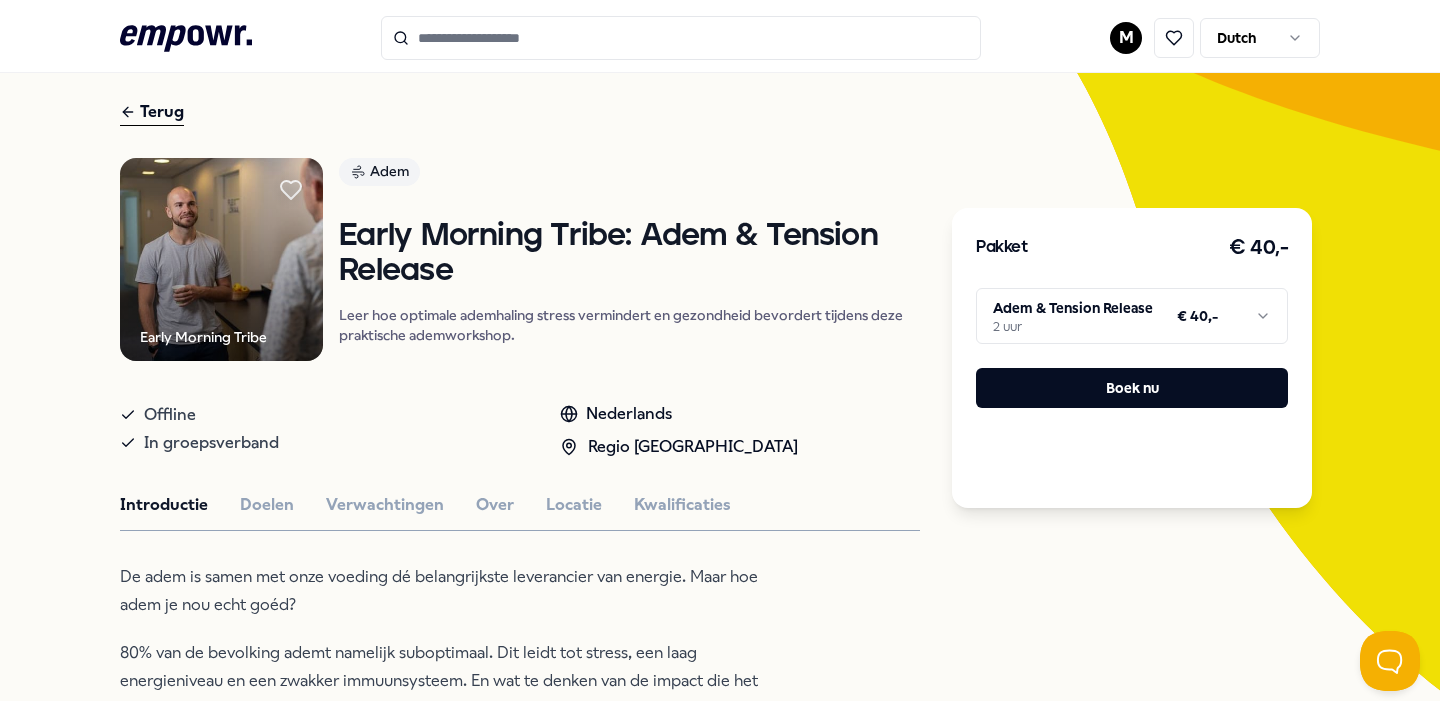scroll, scrollTop: 74, scrollLeft: 0, axis: vertical 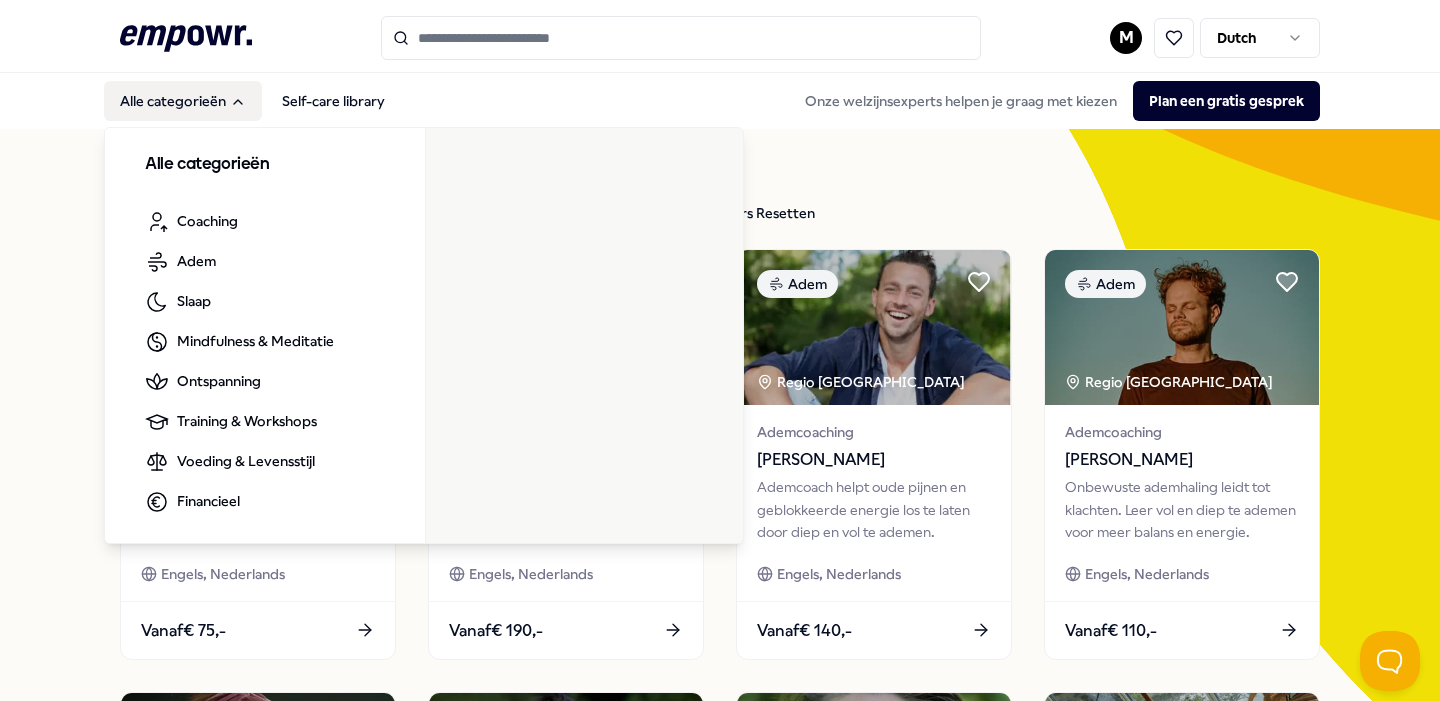 click 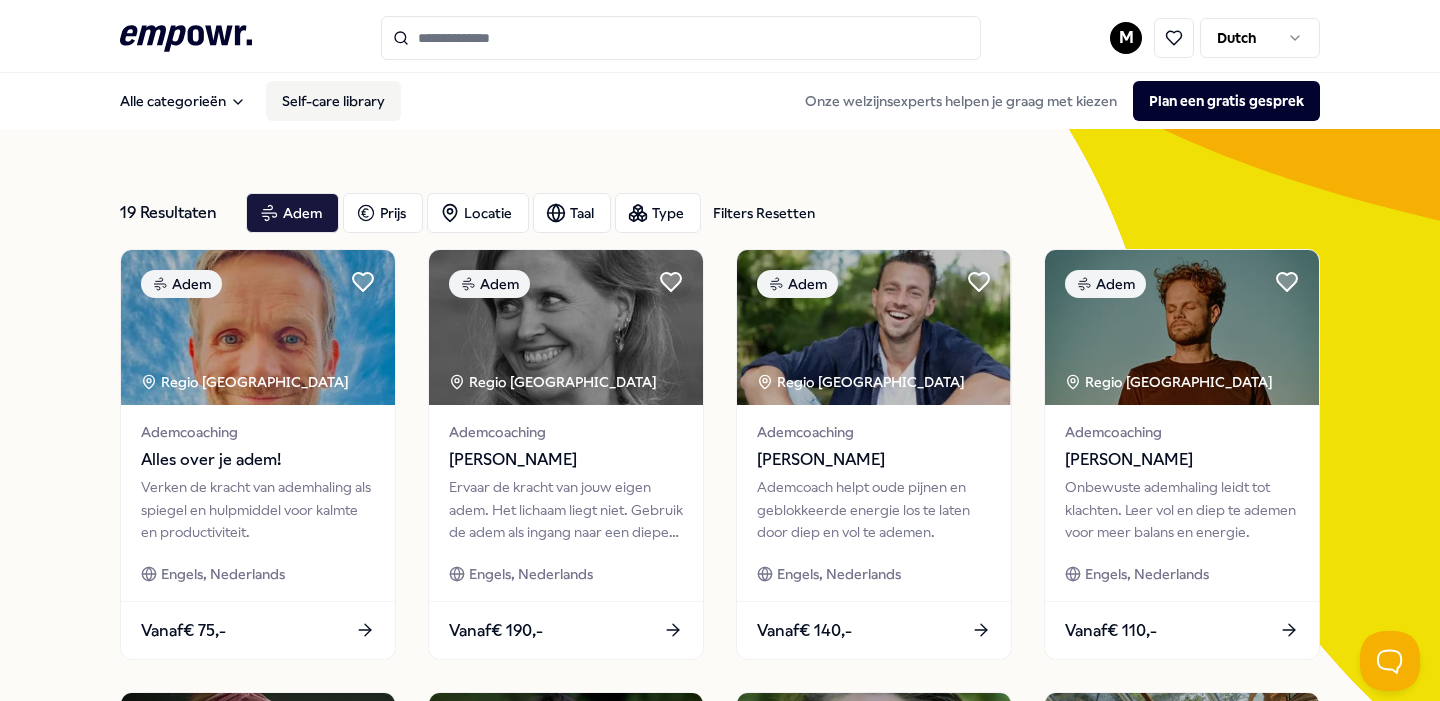 click on "Self-care library" at bounding box center [333, 101] 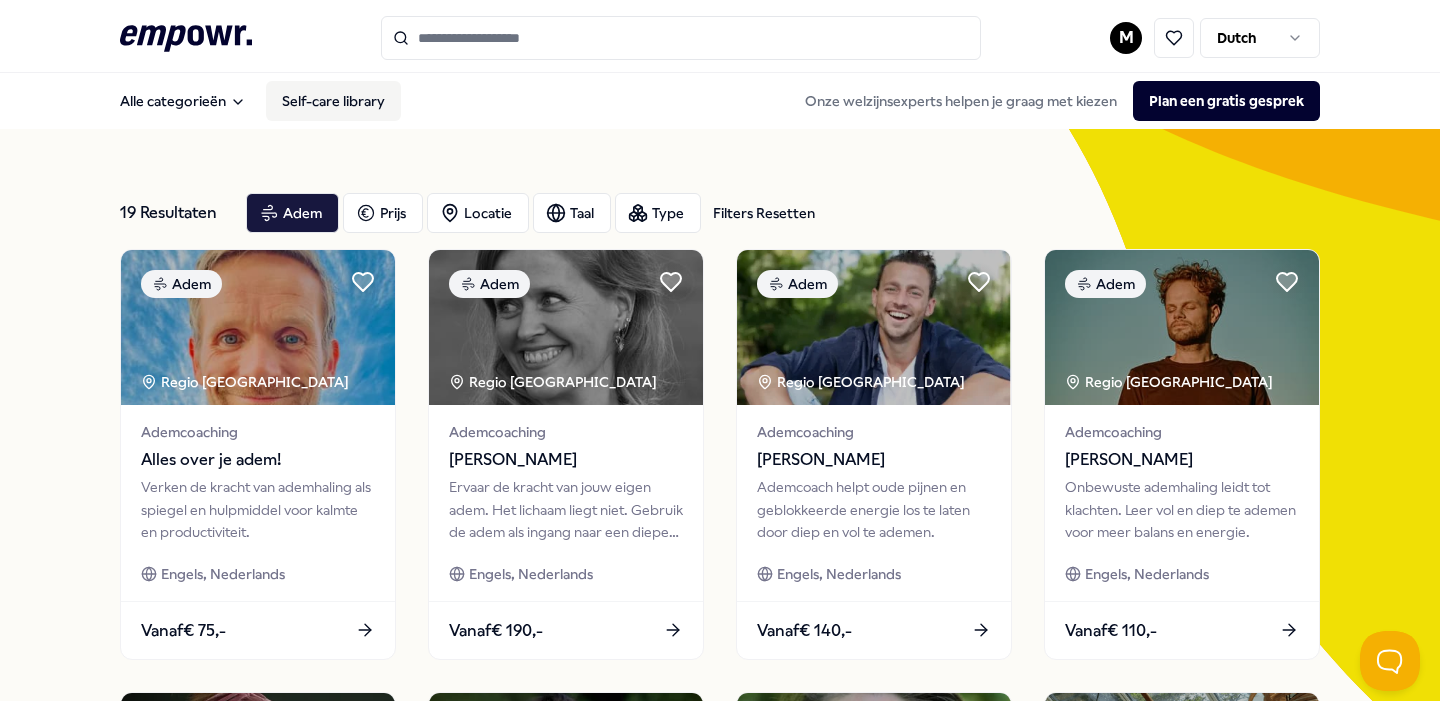 click on "Self-care library" at bounding box center [333, 101] 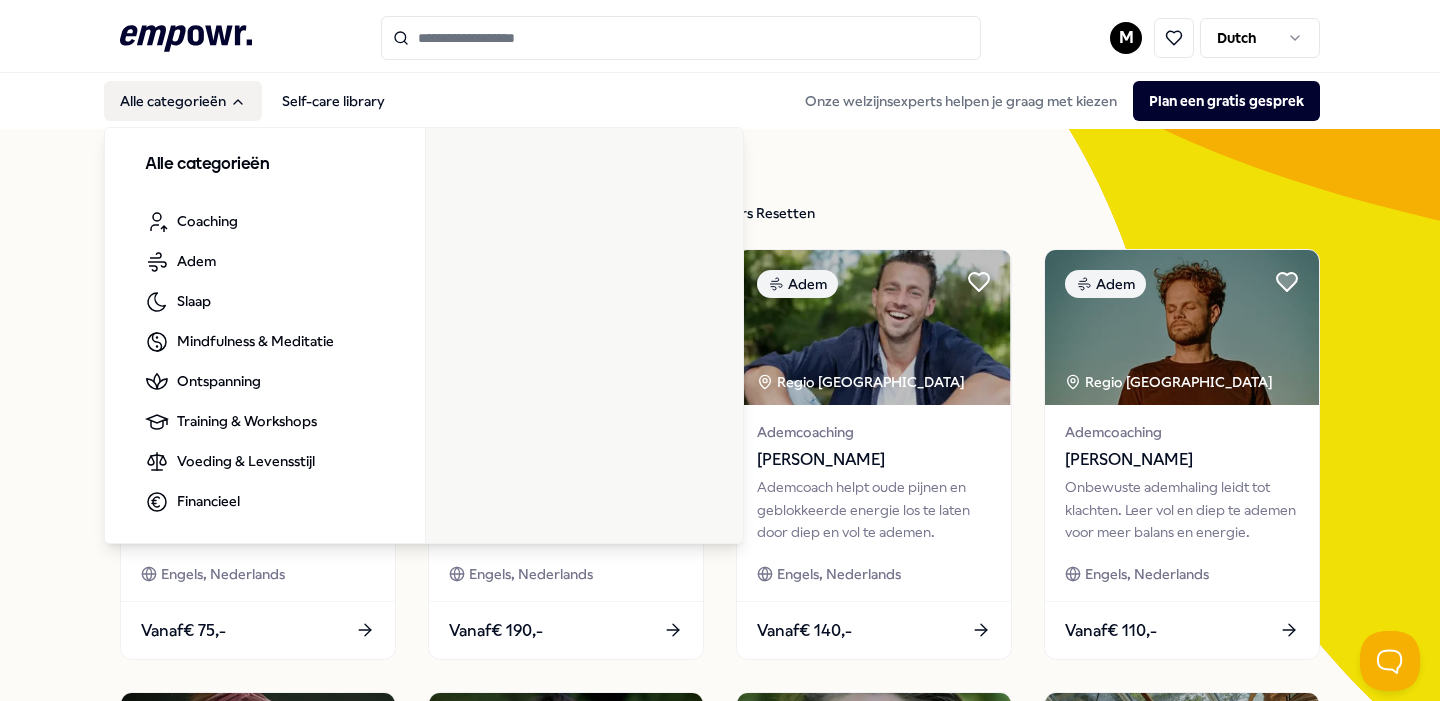 click 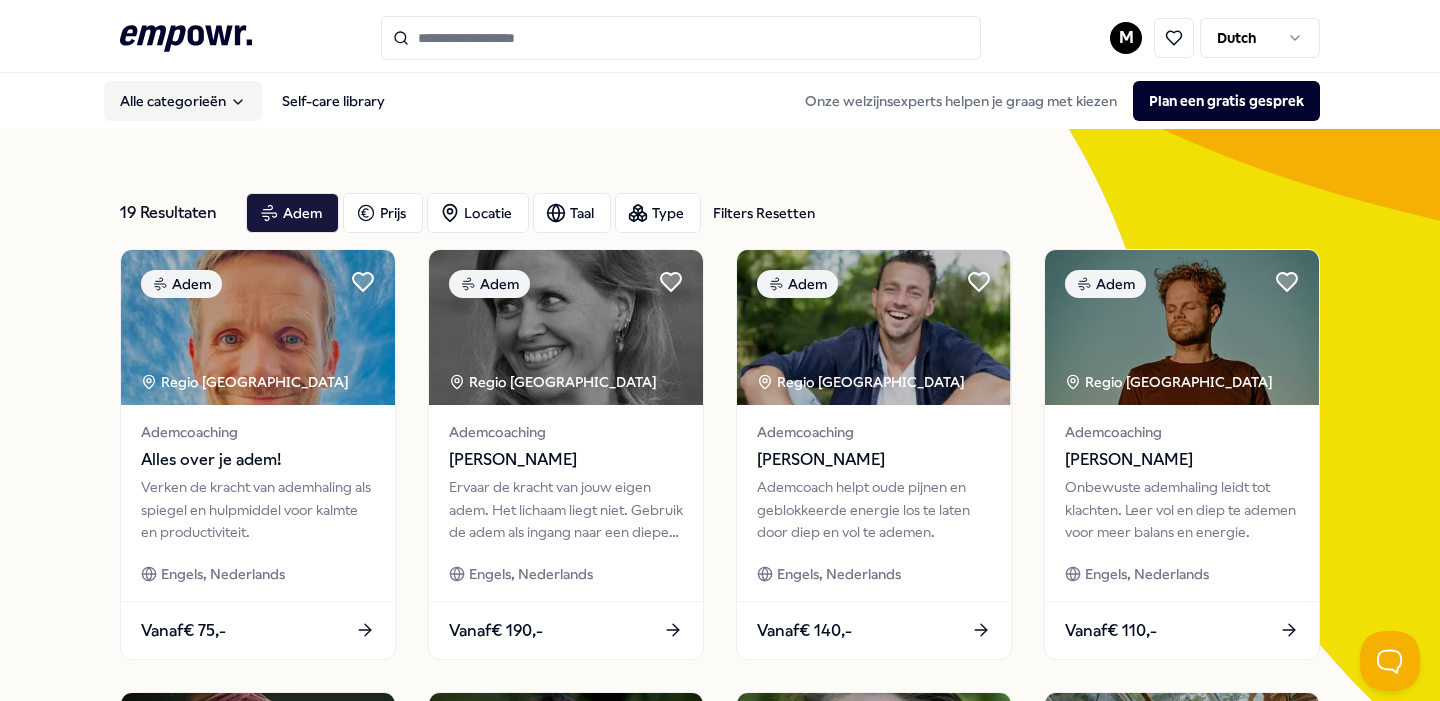 click 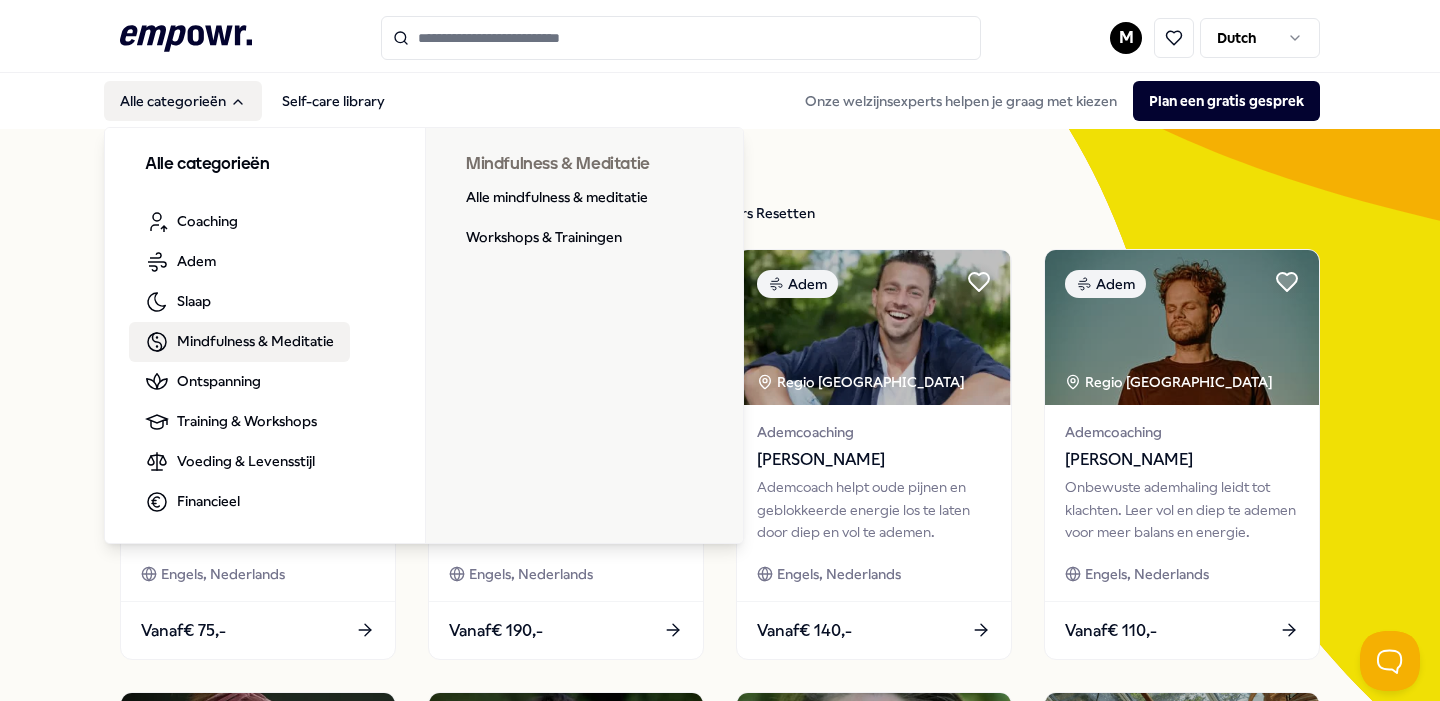 click on "Mindfulness & Meditatie" at bounding box center (255, 341) 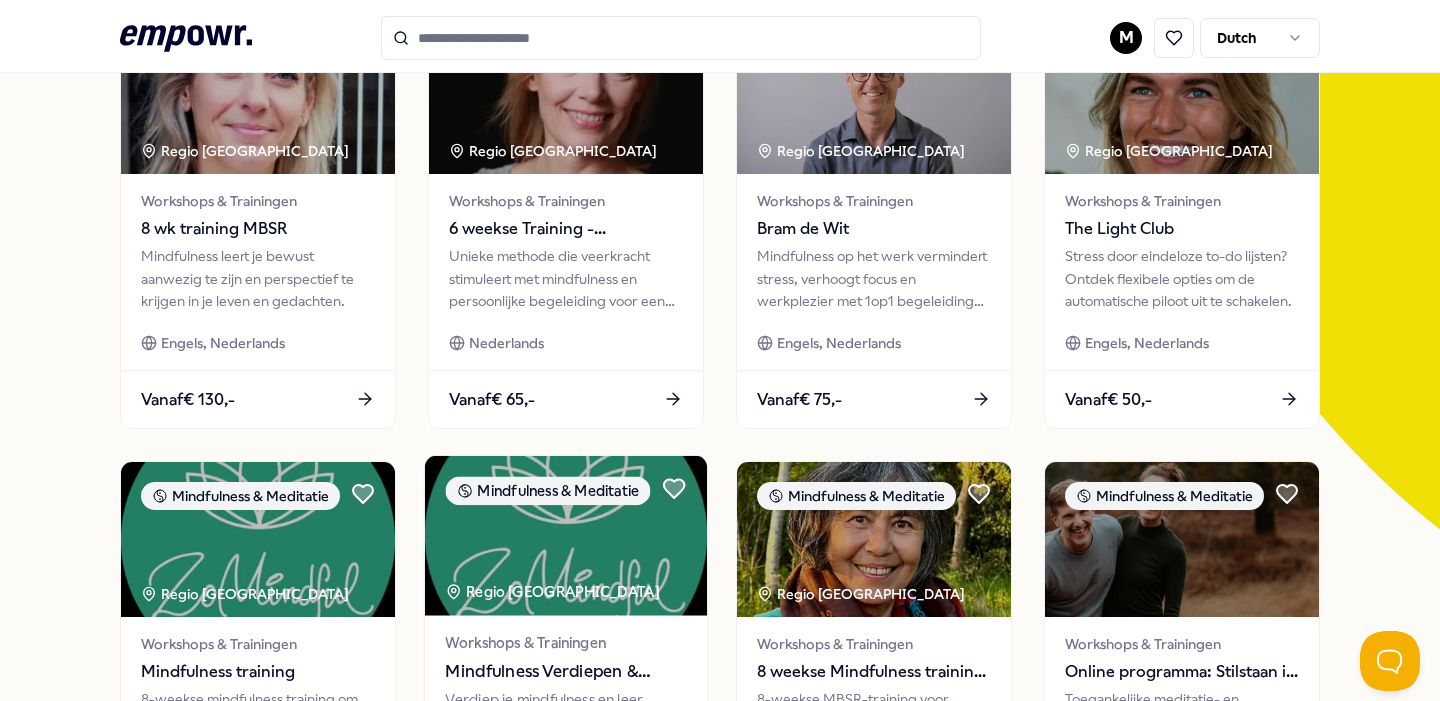 scroll, scrollTop: 227, scrollLeft: 0, axis: vertical 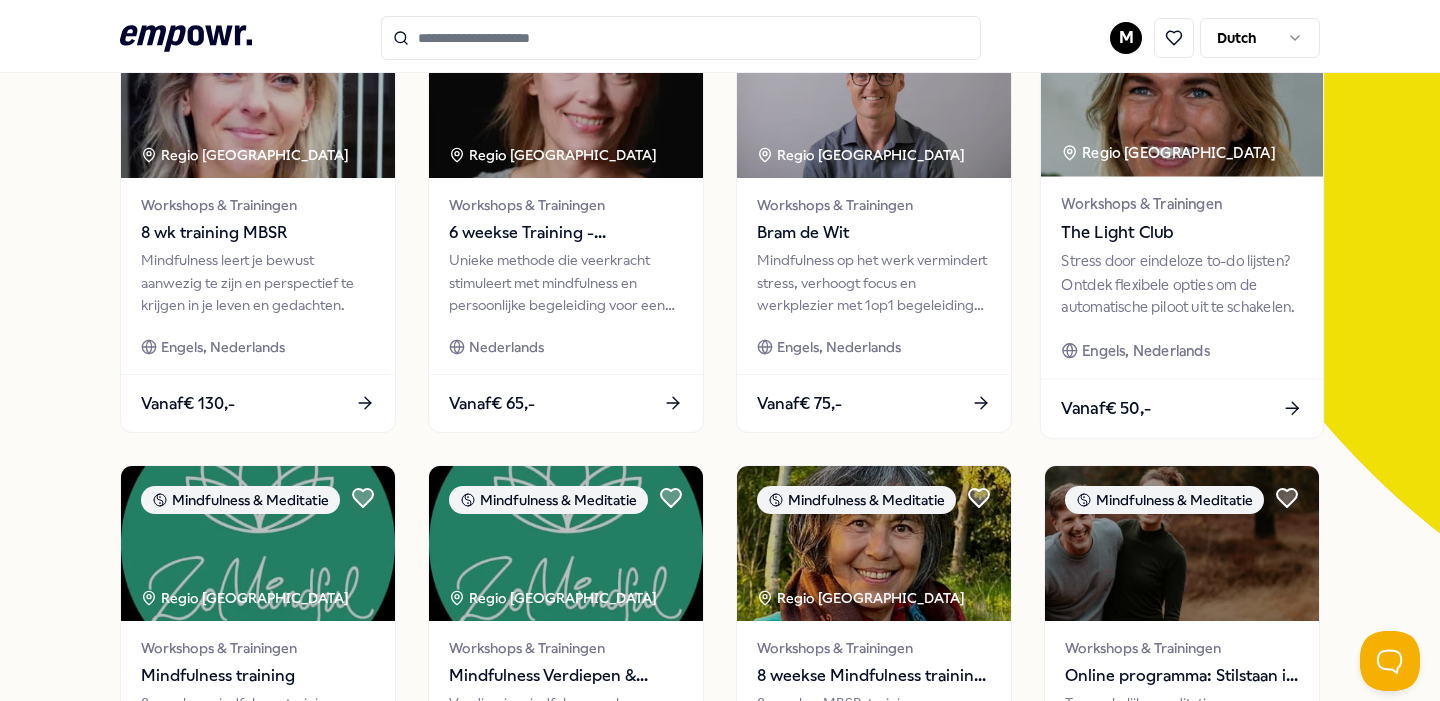 click on "The Light Club" at bounding box center (1181, 233) 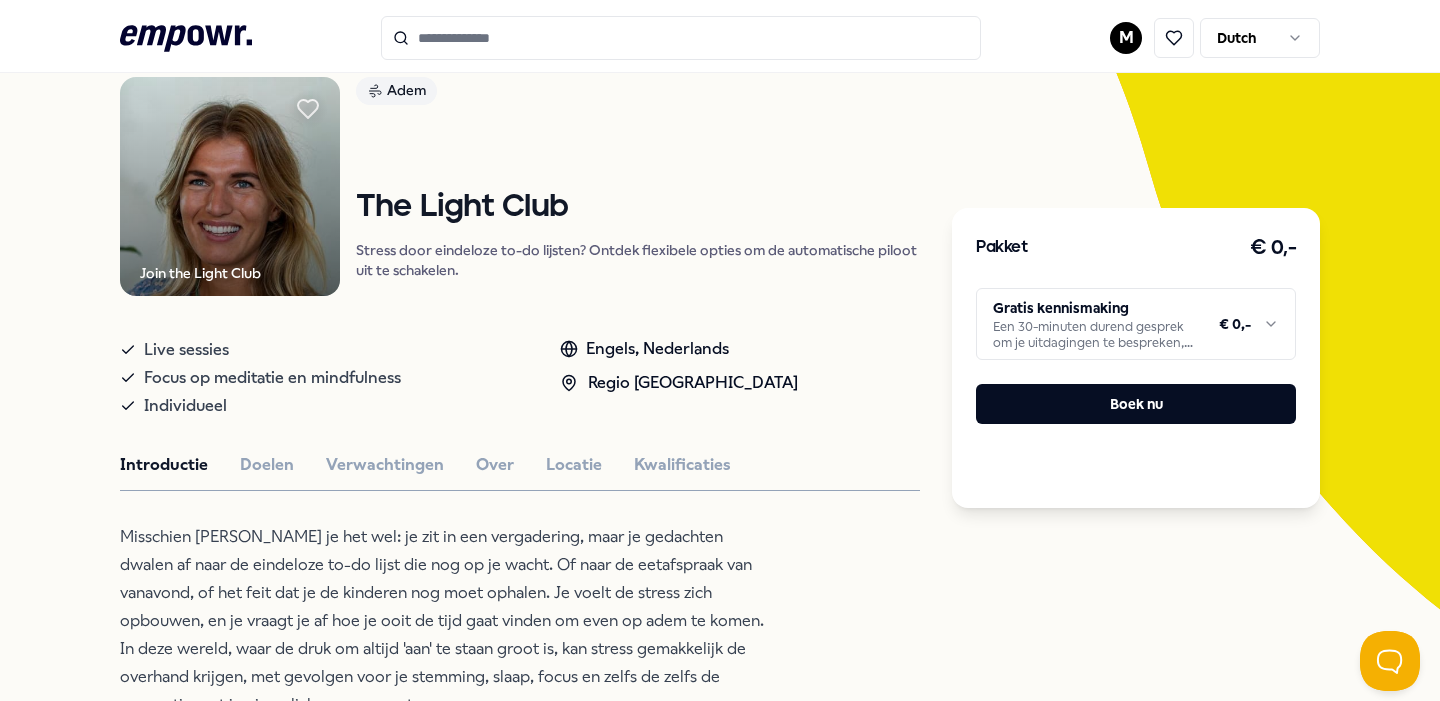 scroll, scrollTop: 152, scrollLeft: 0, axis: vertical 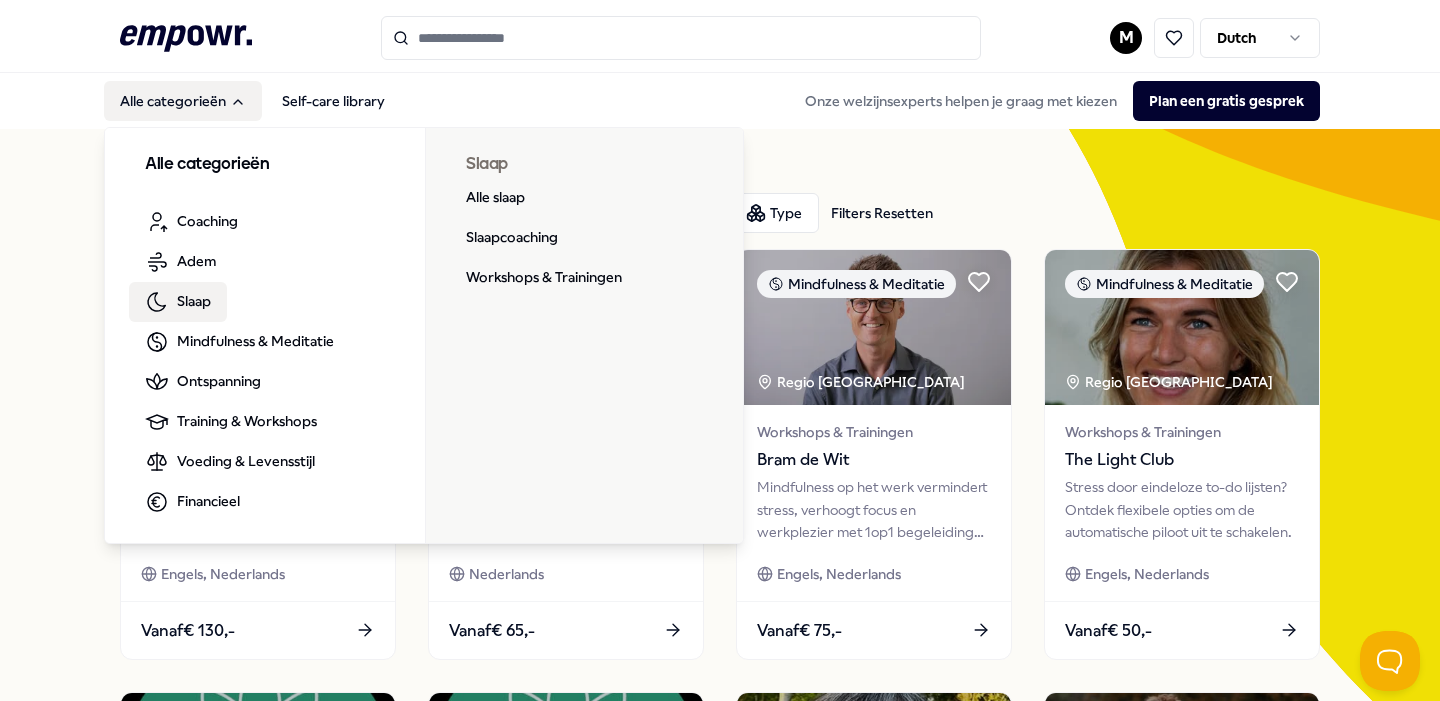 click on "Slaap" at bounding box center [194, 301] 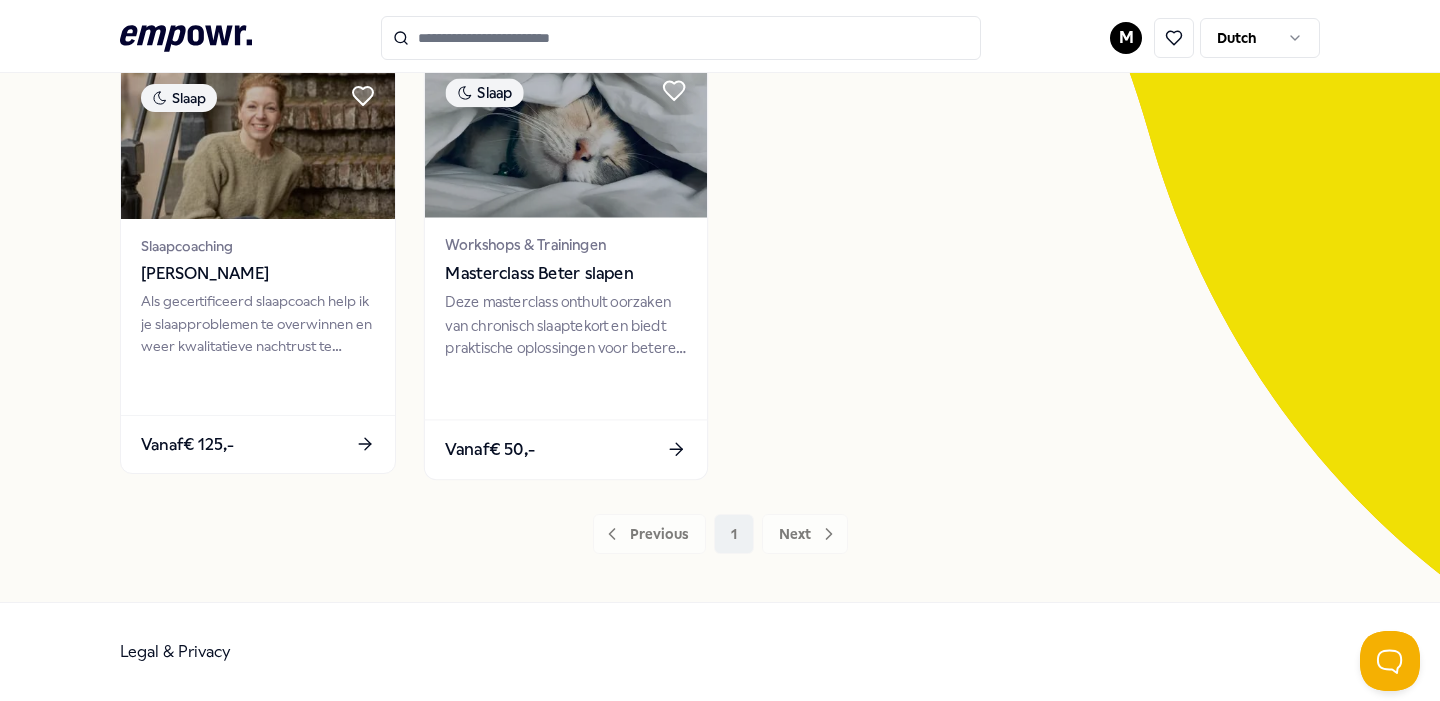 scroll, scrollTop: 185, scrollLeft: 0, axis: vertical 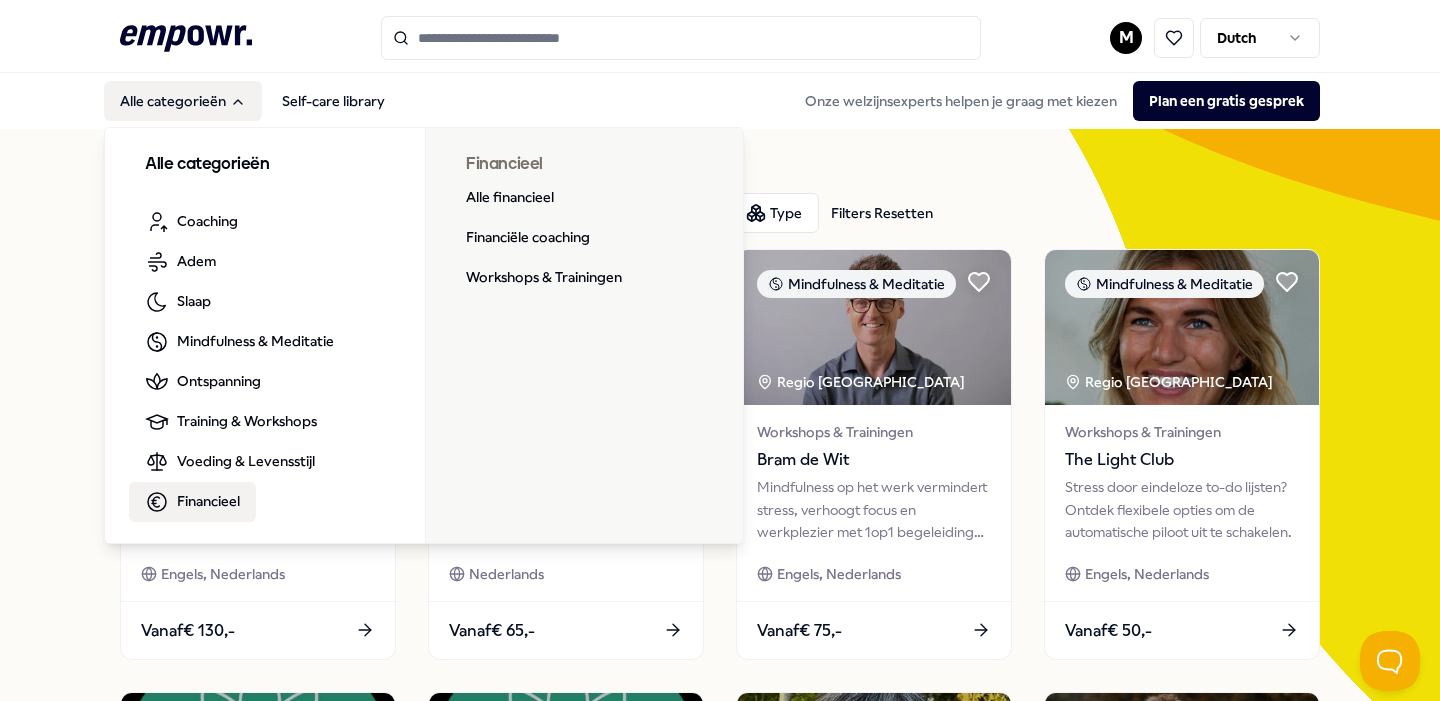 click on "Financieel" at bounding box center [208, 501] 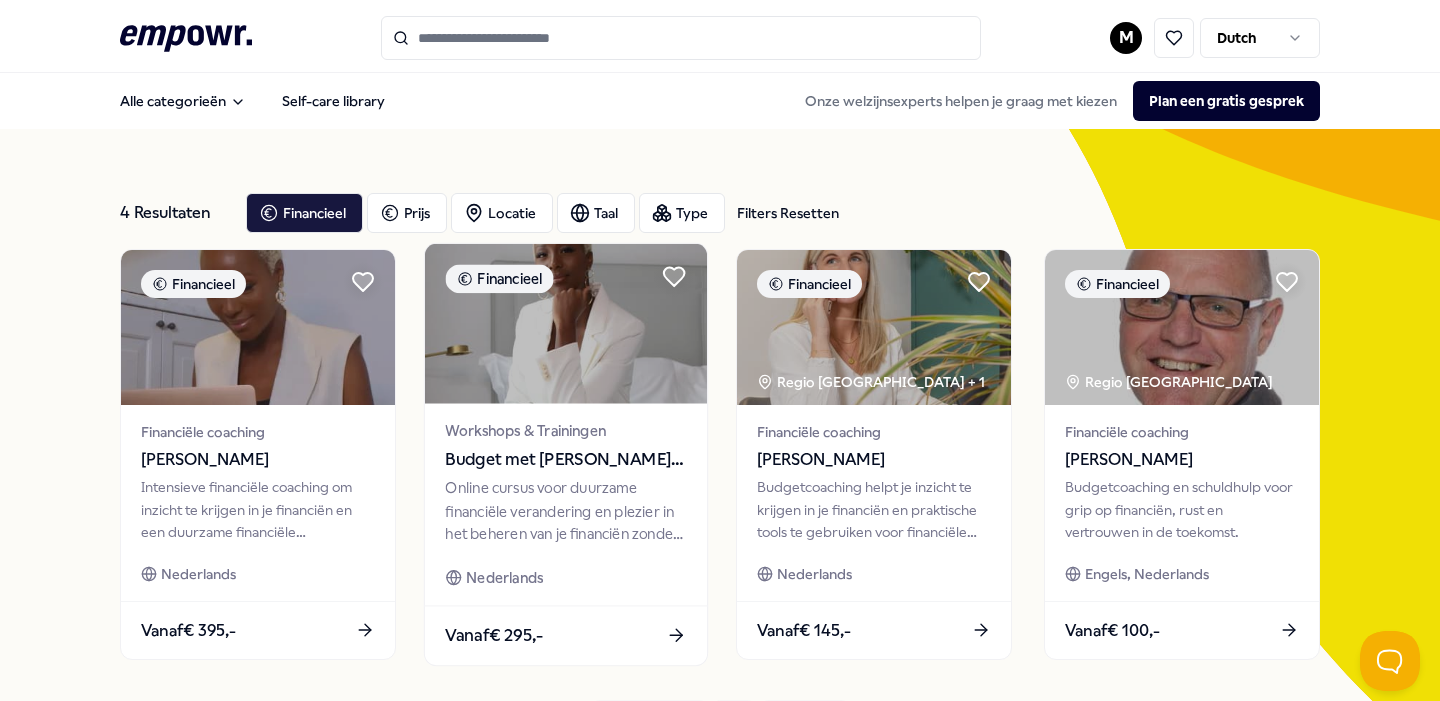 scroll, scrollTop: 0, scrollLeft: 0, axis: both 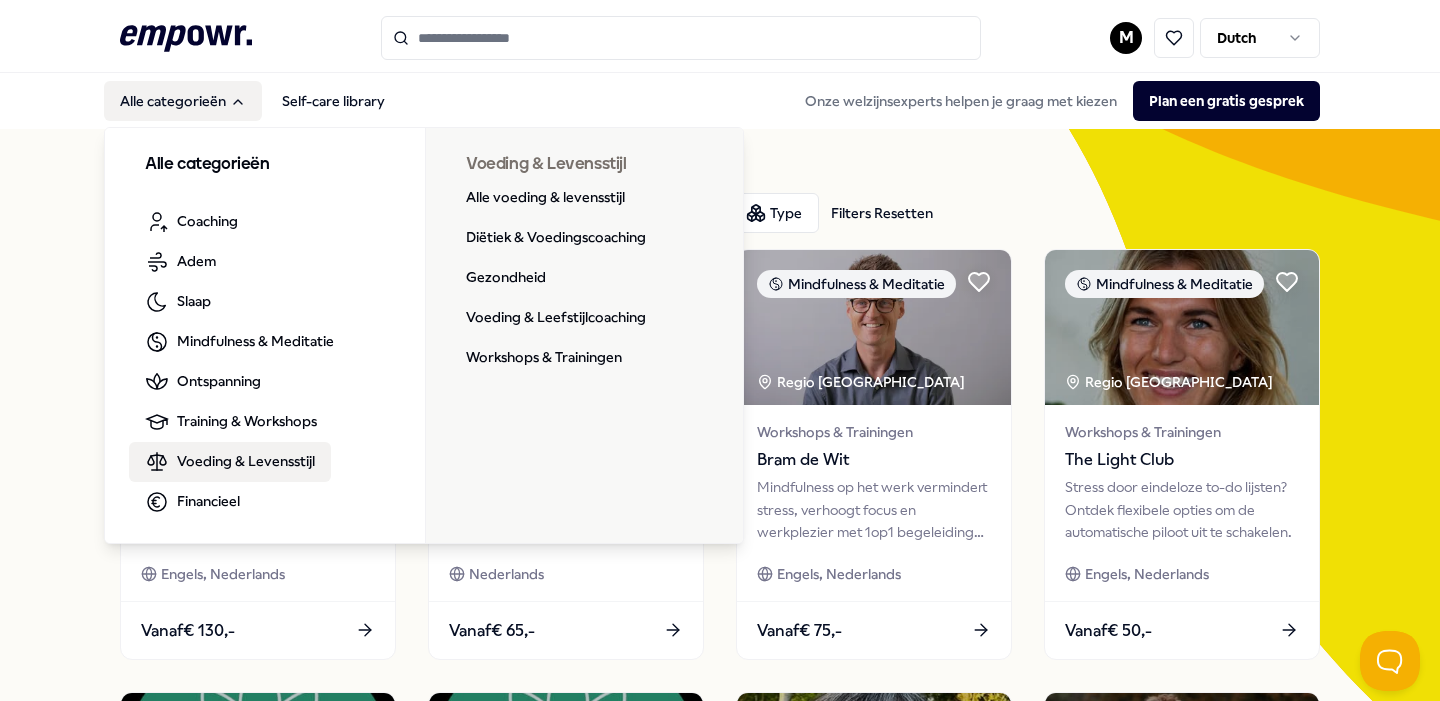 click on "Voeding & Levensstijl" at bounding box center (246, 461) 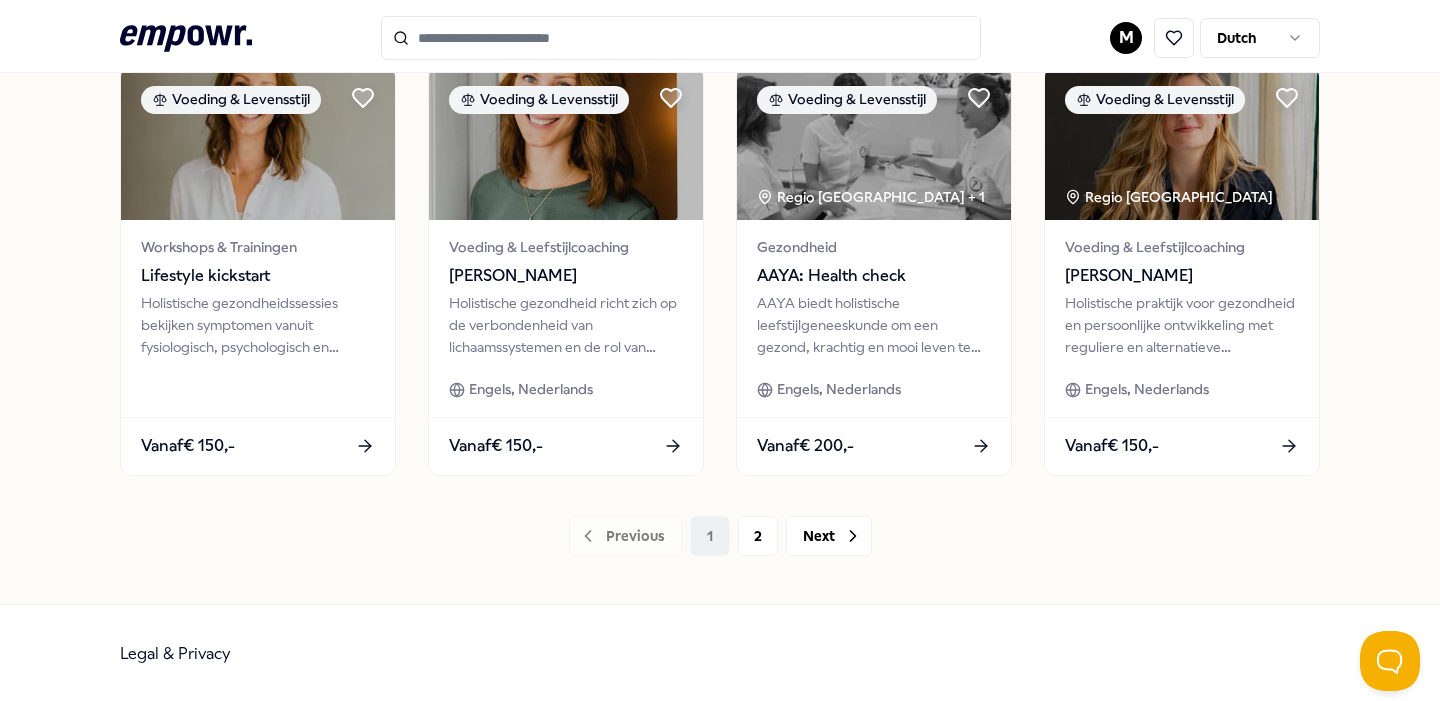 scroll, scrollTop: 1070, scrollLeft: 0, axis: vertical 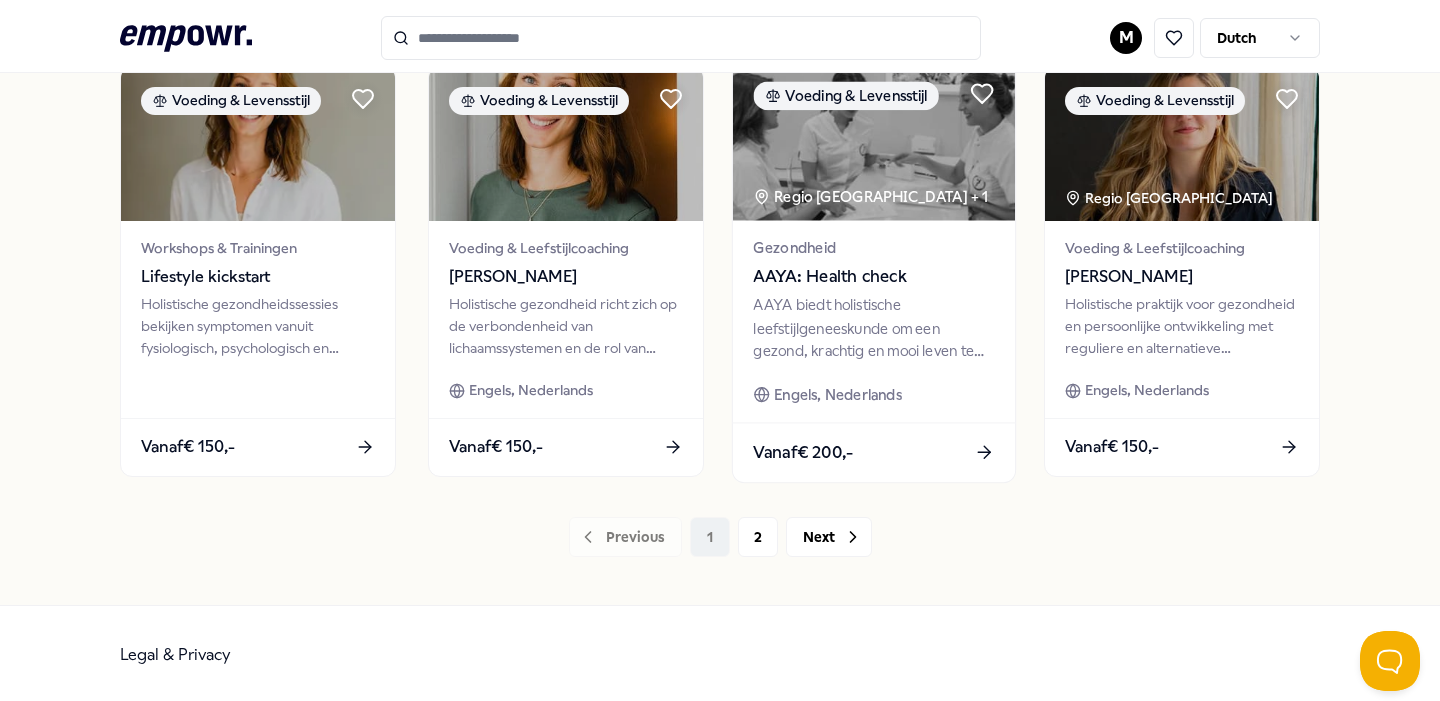 click on "AAYA: Health check" at bounding box center (873, 276) 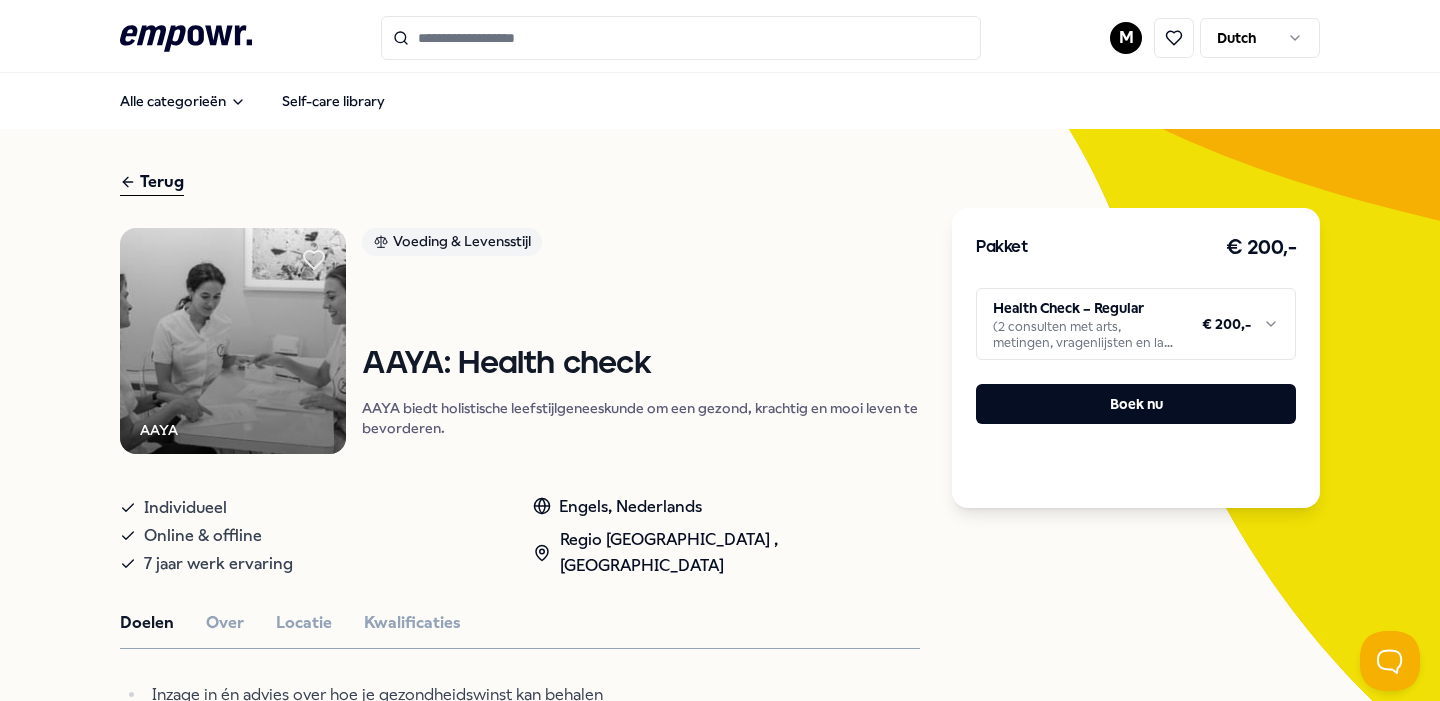 scroll, scrollTop: 0, scrollLeft: 0, axis: both 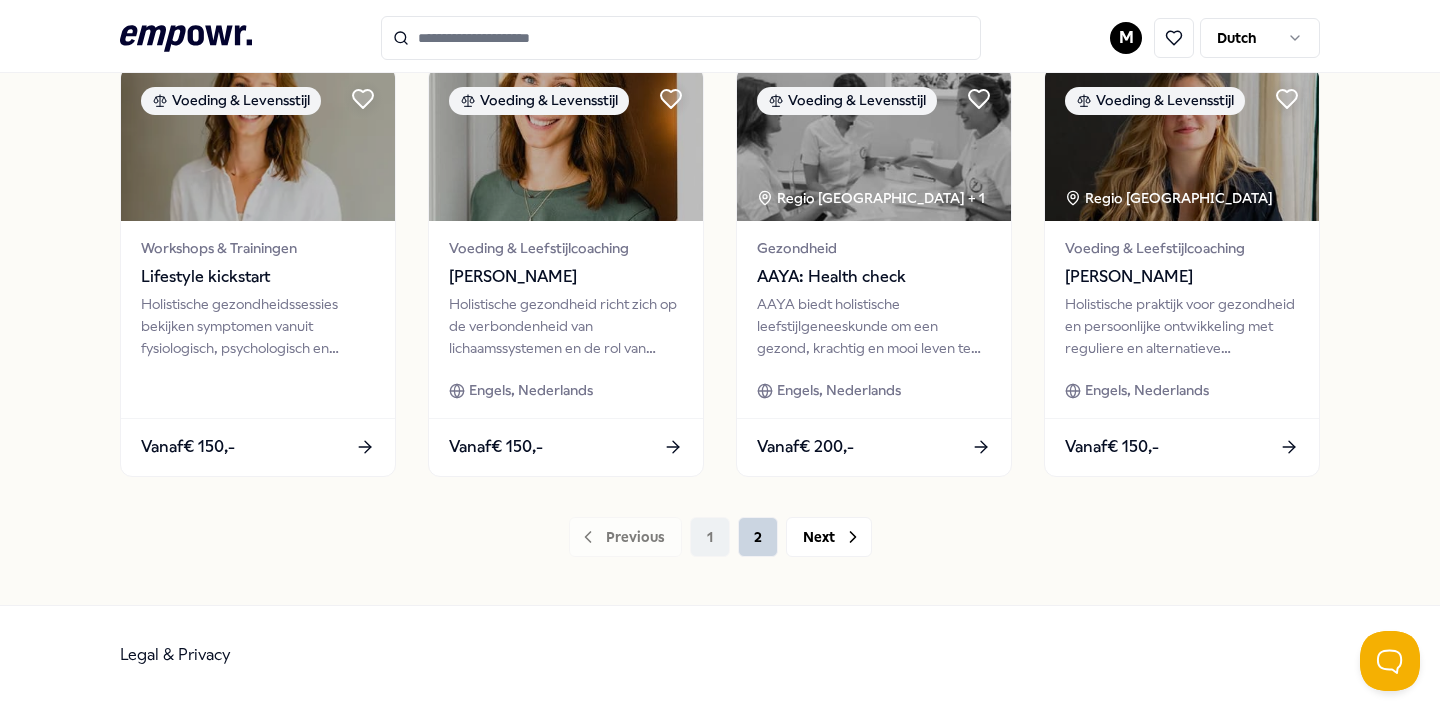 click on "2" at bounding box center [758, 537] 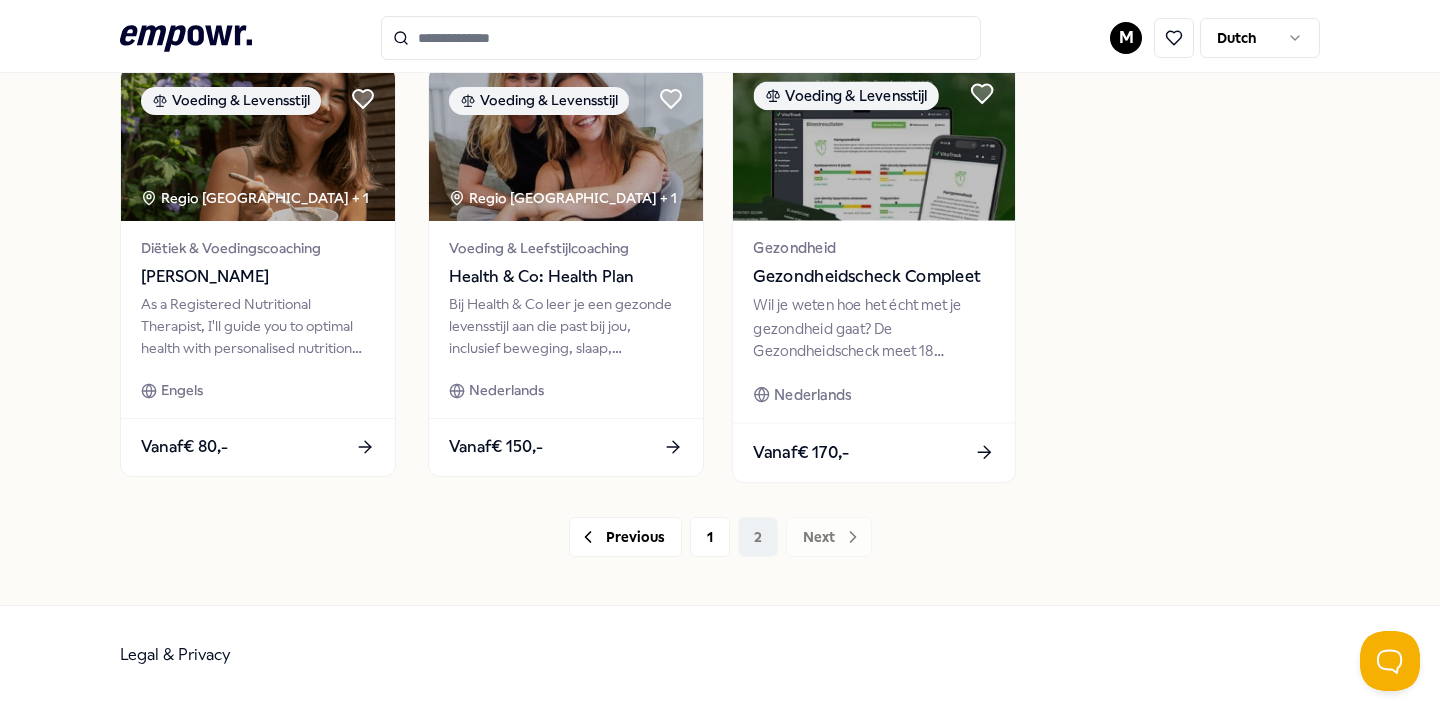 click on "Wil je weten hoe het écht met je gezondheid gaat? De Gezondheidscheck meet 18
biomarkers voor een compleet inzicht." at bounding box center (873, 327) 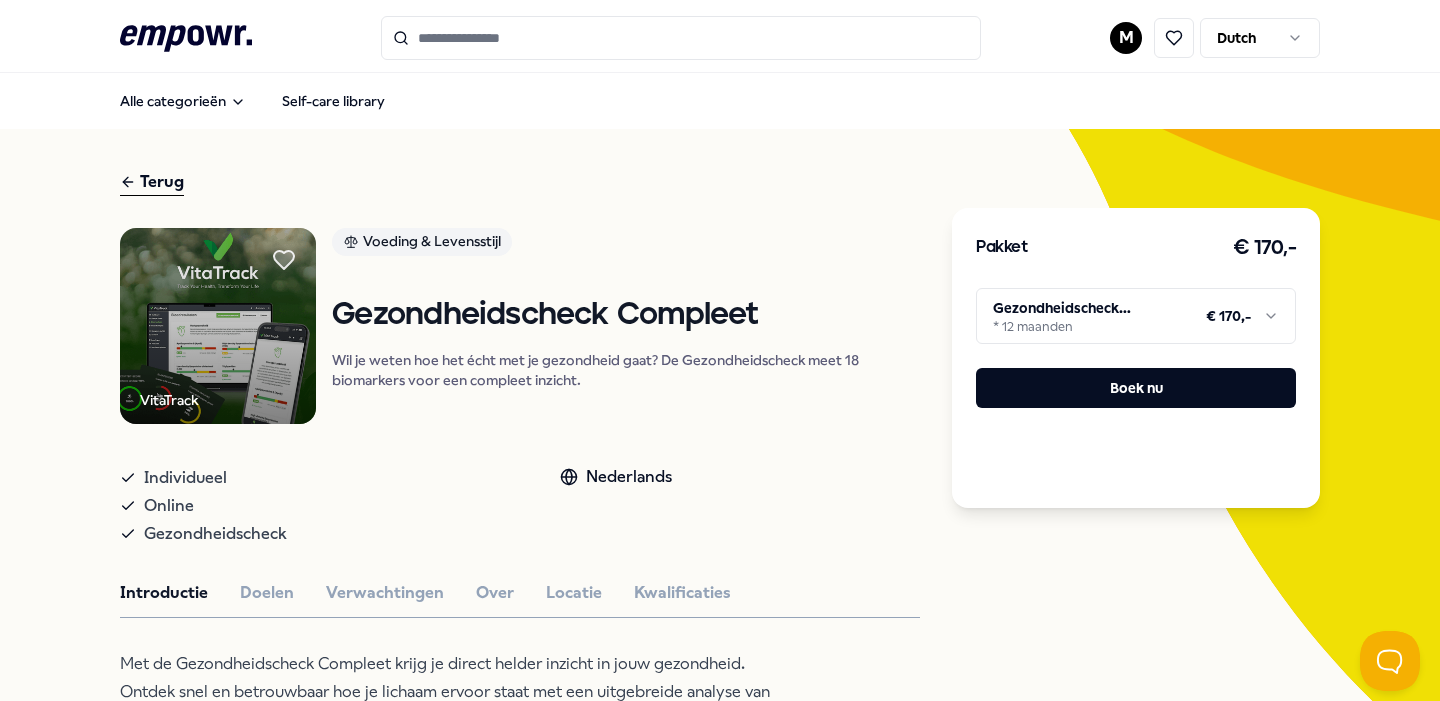 scroll, scrollTop: 0, scrollLeft: 0, axis: both 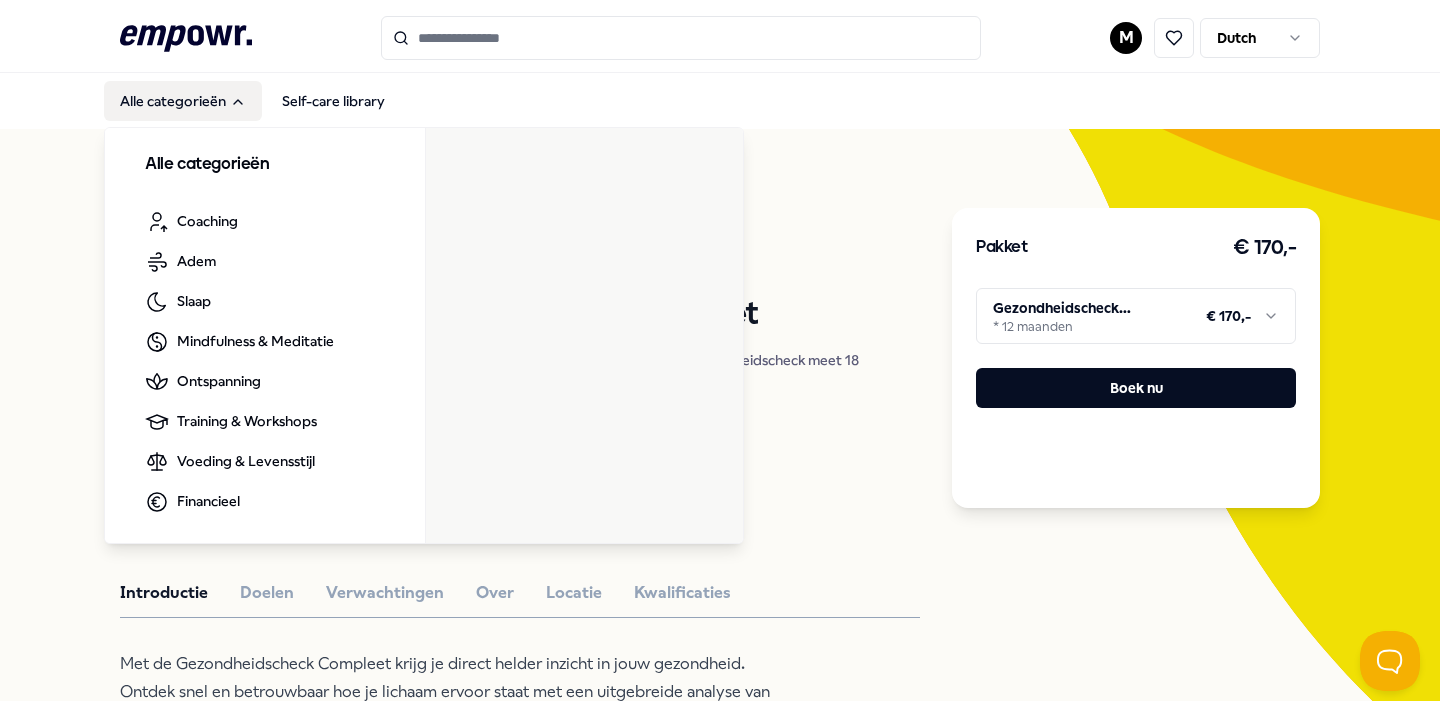 click 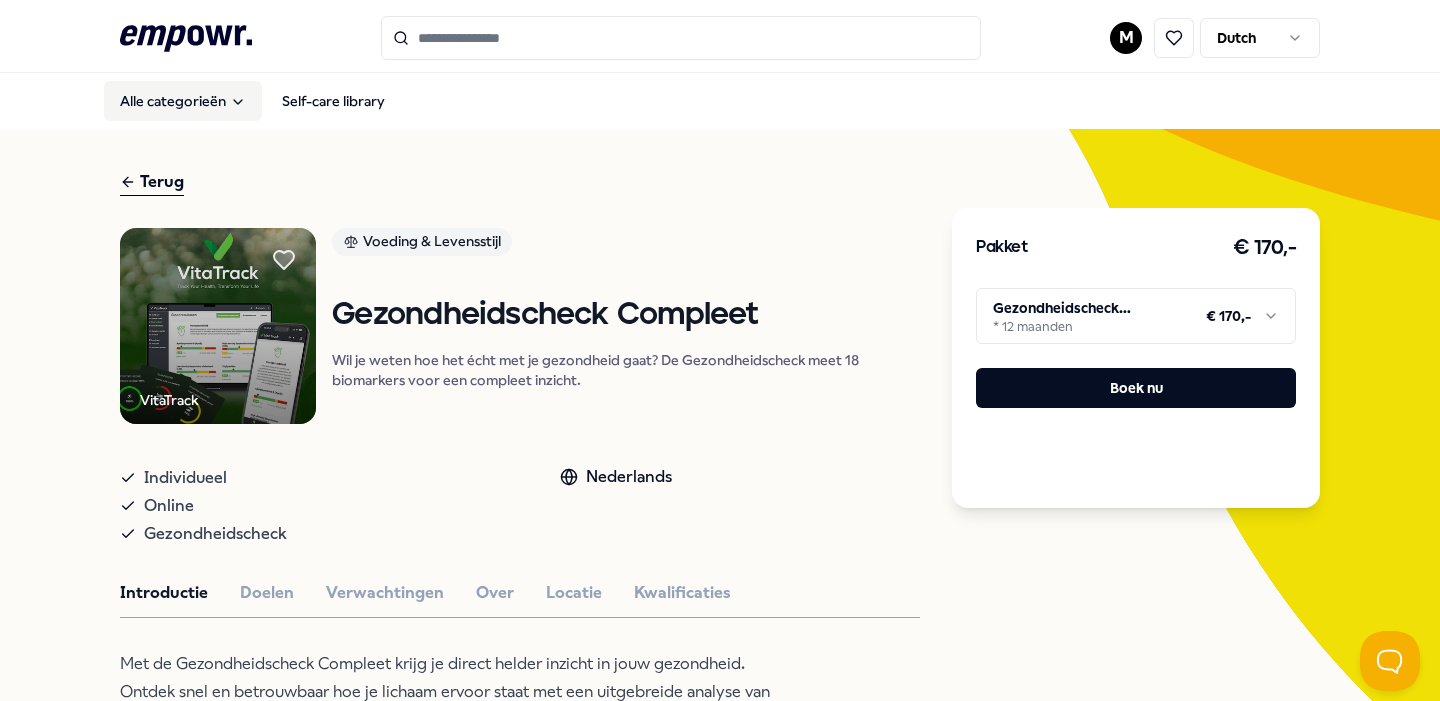 click 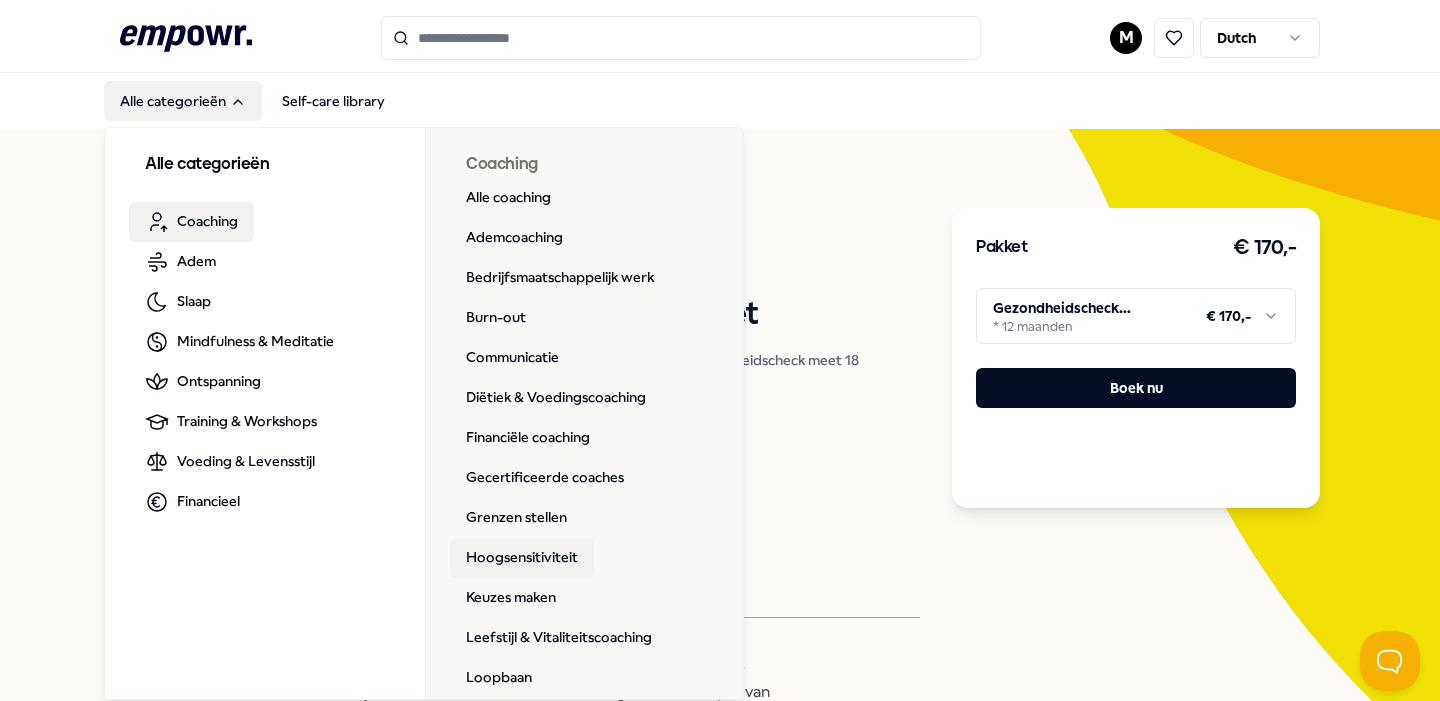 click on "Hoogsensitiviteit" at bounding box center (522, 558) 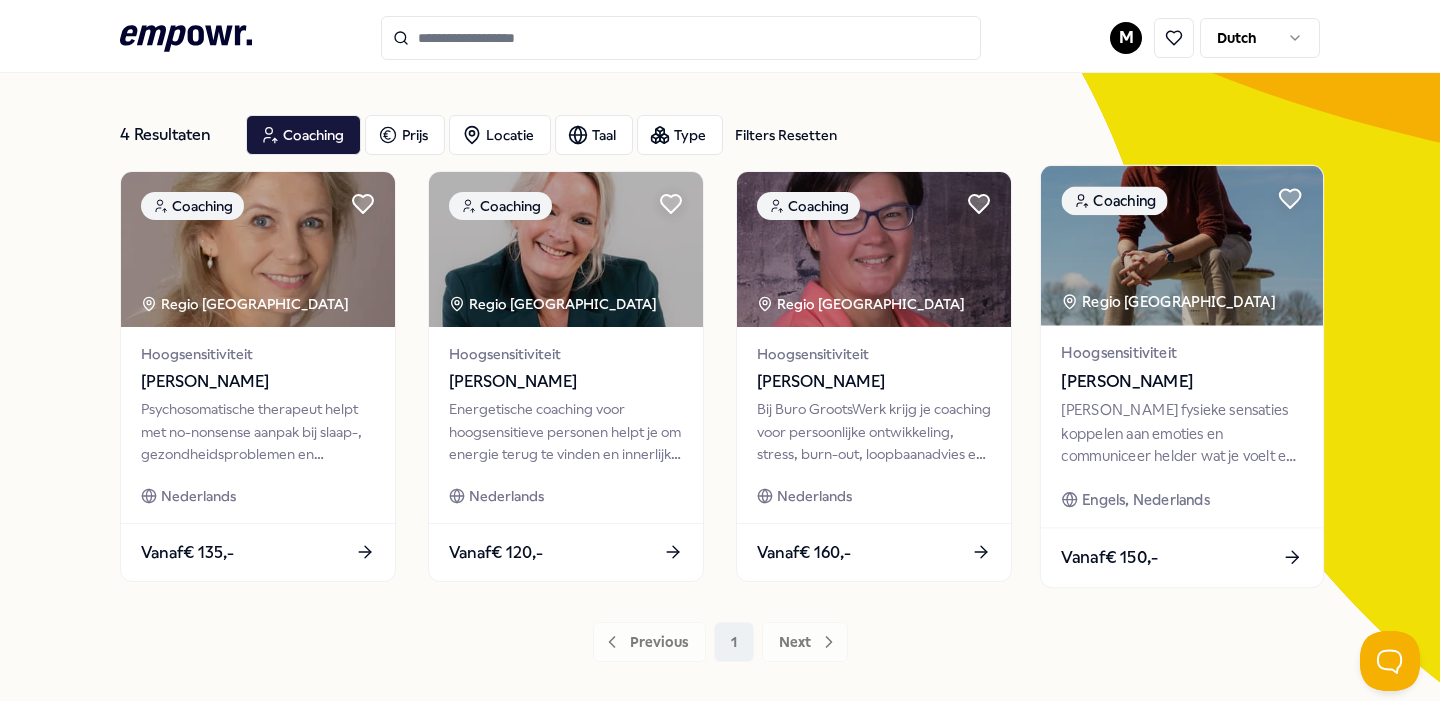scroll, scrollTop: 79, scrollLeft: 0, axis: vertical 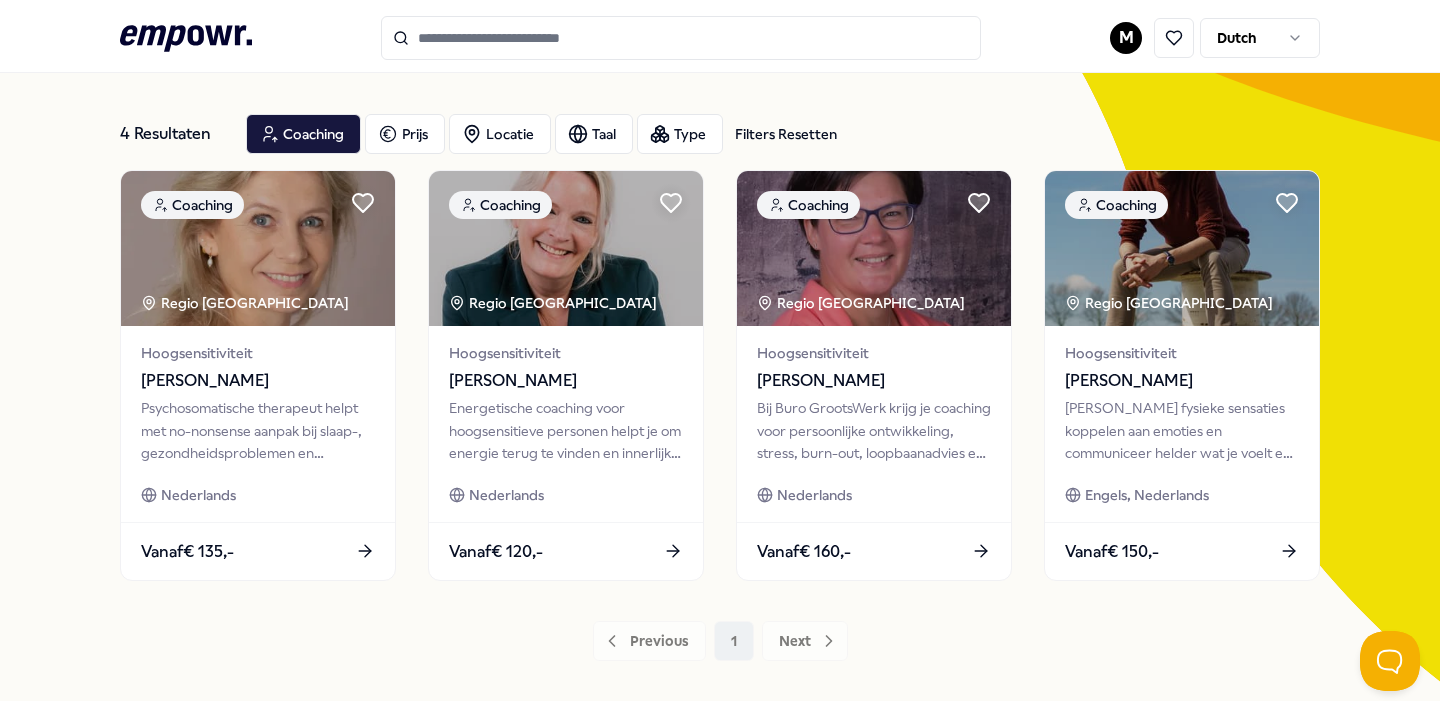 click on ".empowr-logo_svg__cls-1{fill:#03032f}" 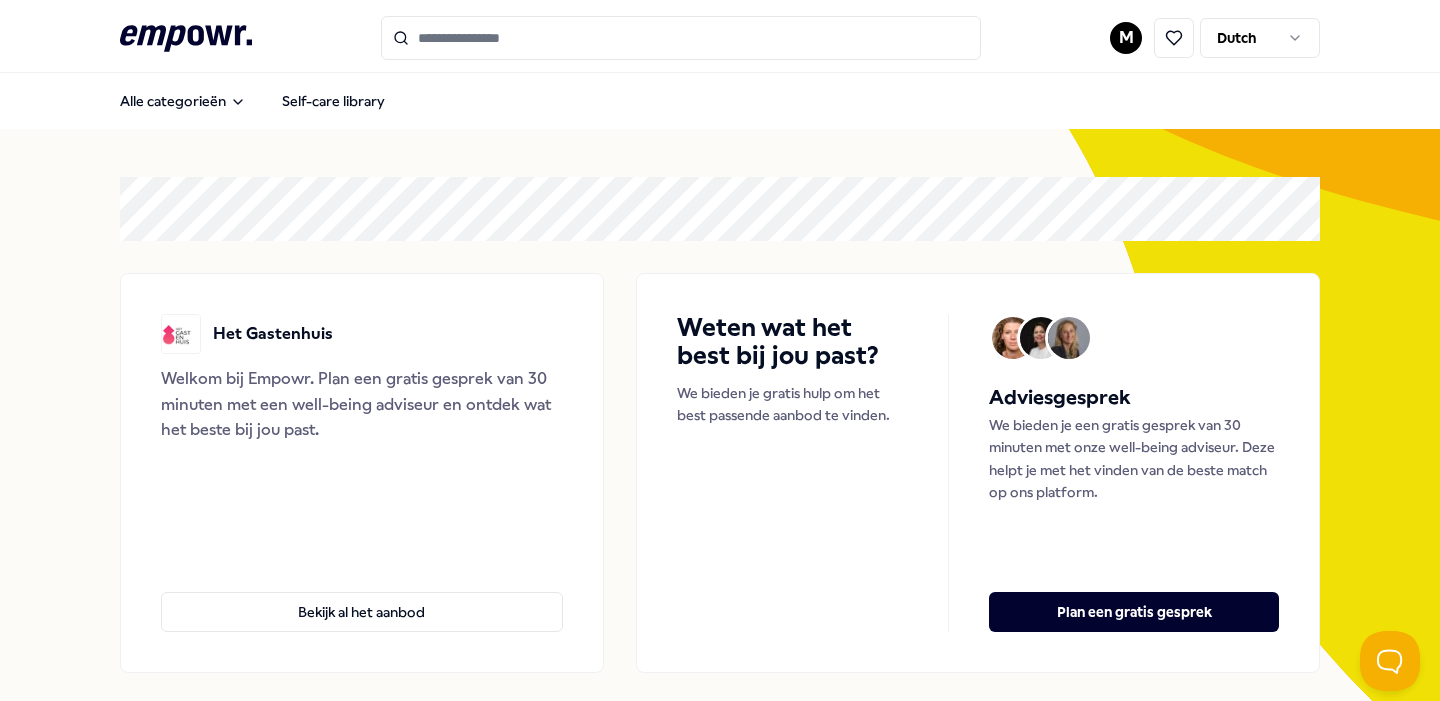 scroll, scrollTop: 0, scrollLeft: 0, axis: both 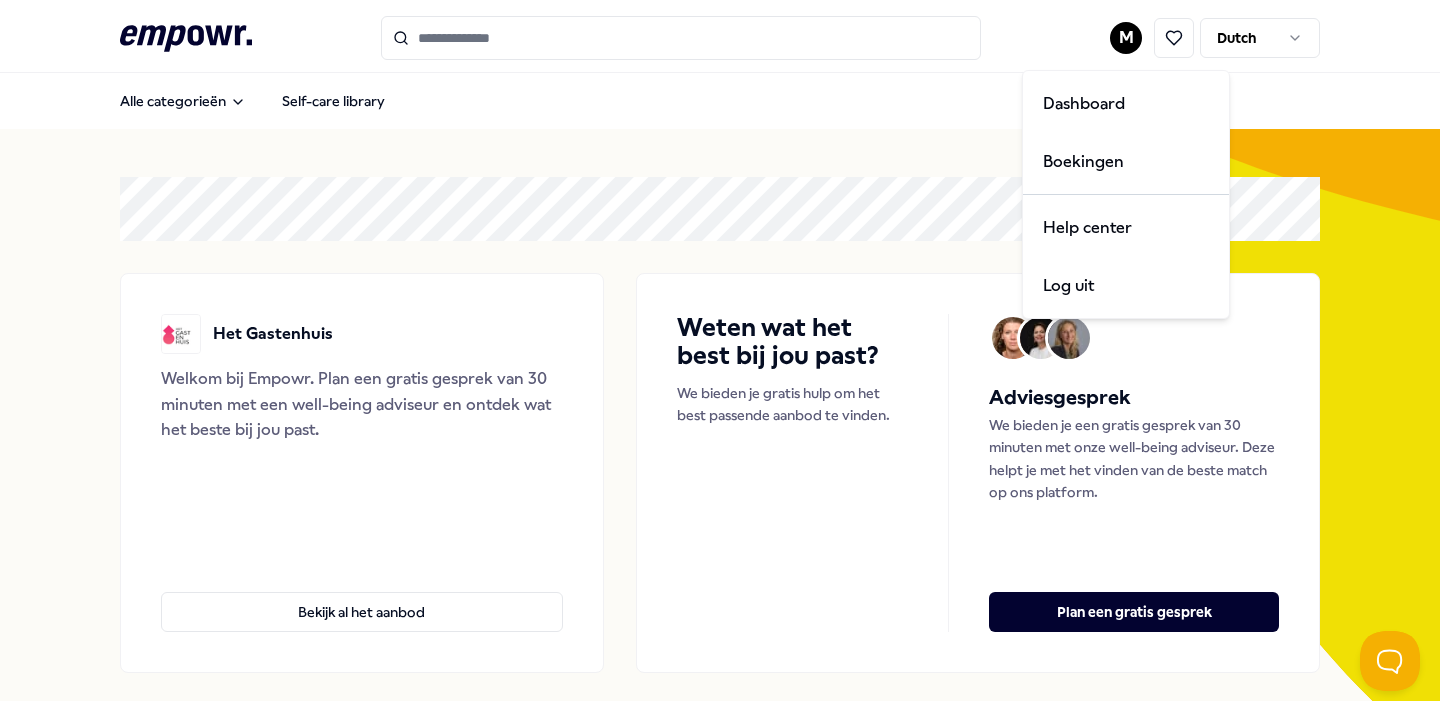 click on ".empowr-logo_svg__cls-1{fill:#03032f} M Dutch Alle categorieën   Self-care library Het Gastenhuis Welkom bij [GEOGRAPHIC_DATA]. Plan een gratis gesprek van 30 minuten met een well-being adviseur en ontdek wat het beste bij jou past. Bekijk al het aanbod Weten wat het best bij jou past? We bieden je gratis hulp om het best passende aanbod te vinden. Adviesgesprek We bieden je een gratis gesprek van 30 minuten met onze well-being adviseur. Deze helpt je met het vinden van de beste match op ons platform. Plan een gratis gesprek Categorieën Coaching Adem Slaap Mindfulness & Meditatie Ontspanning Training & Workshops Voeding & Levensstijl Financieel Coaching Adem Slaap Mindfulness & Meditatie Ontspanning Training & Workshops Voeding & Levensstijl Financieel Aanbevolen Voeding & Levensstijl Online Gezondheid  Gezondheidscheck Compleet Wil je weten hoe het écht met je gezondheid gaat? De Gezondheidscheck meet 18
biomarkers voor een compleet inzicht. Nederlands Vanaf  € 170,- Voeding & Levensstijl Regio [GEOGRAPHIC_DATA]    + 1" at bounding box center [720, 350] 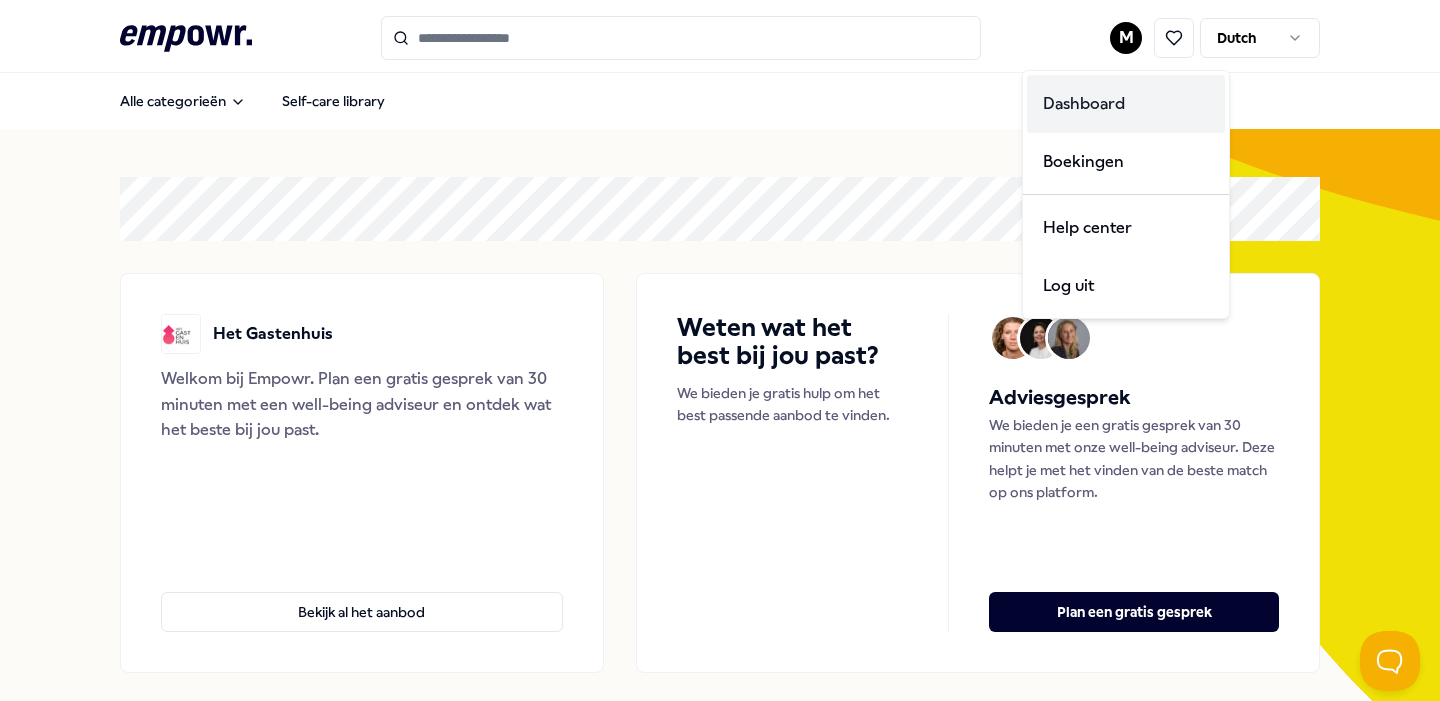 click on "Dashboard" at bounding box center (1126, 104) 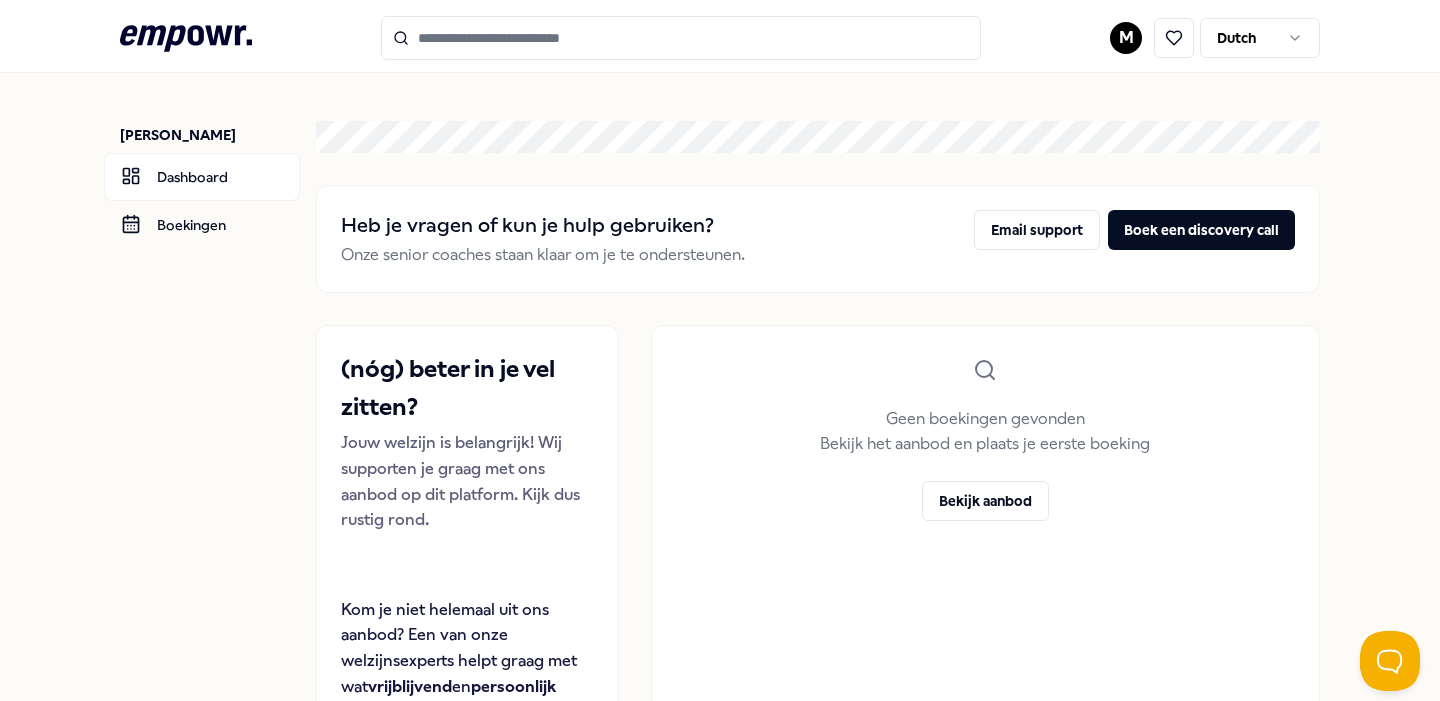 scroll, scrollTop: 0, scrollLeft: 0, axis: both 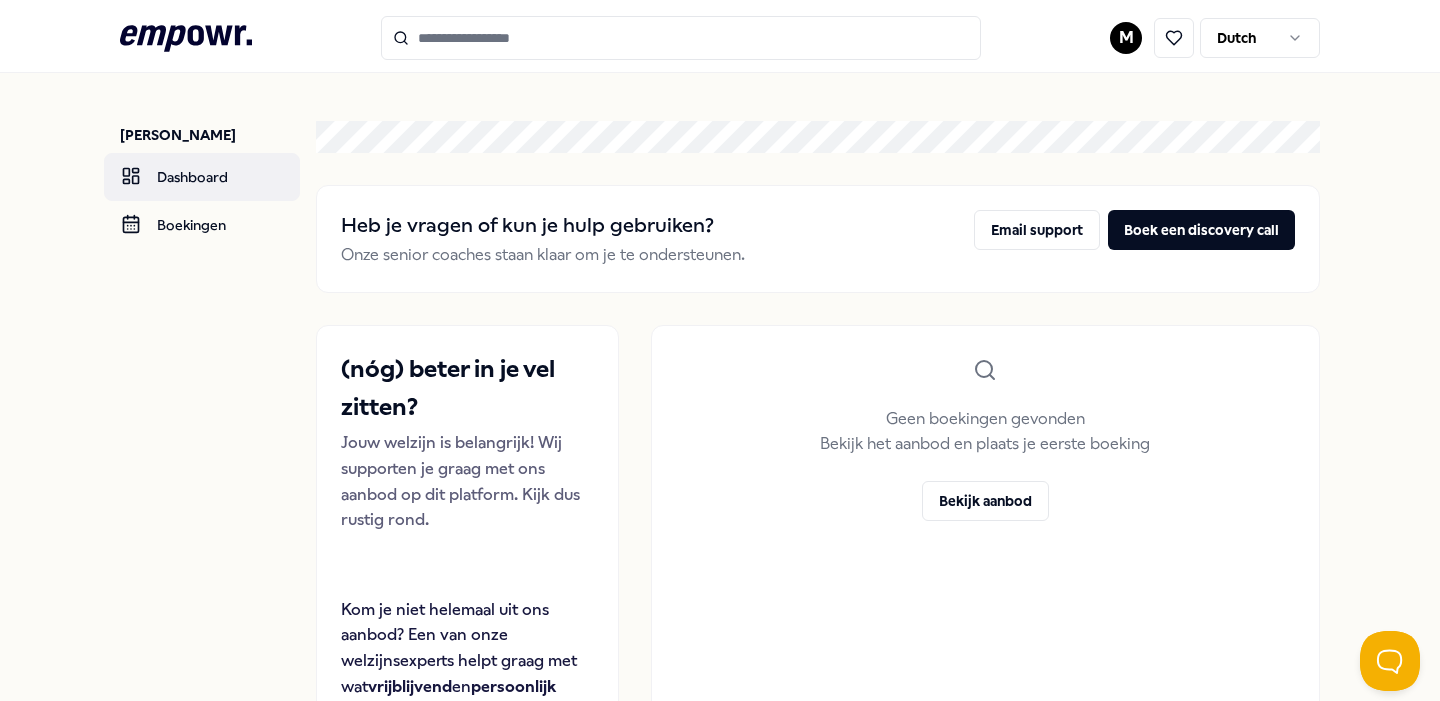 click on "Dashboard" at bounding box center (202, 177) 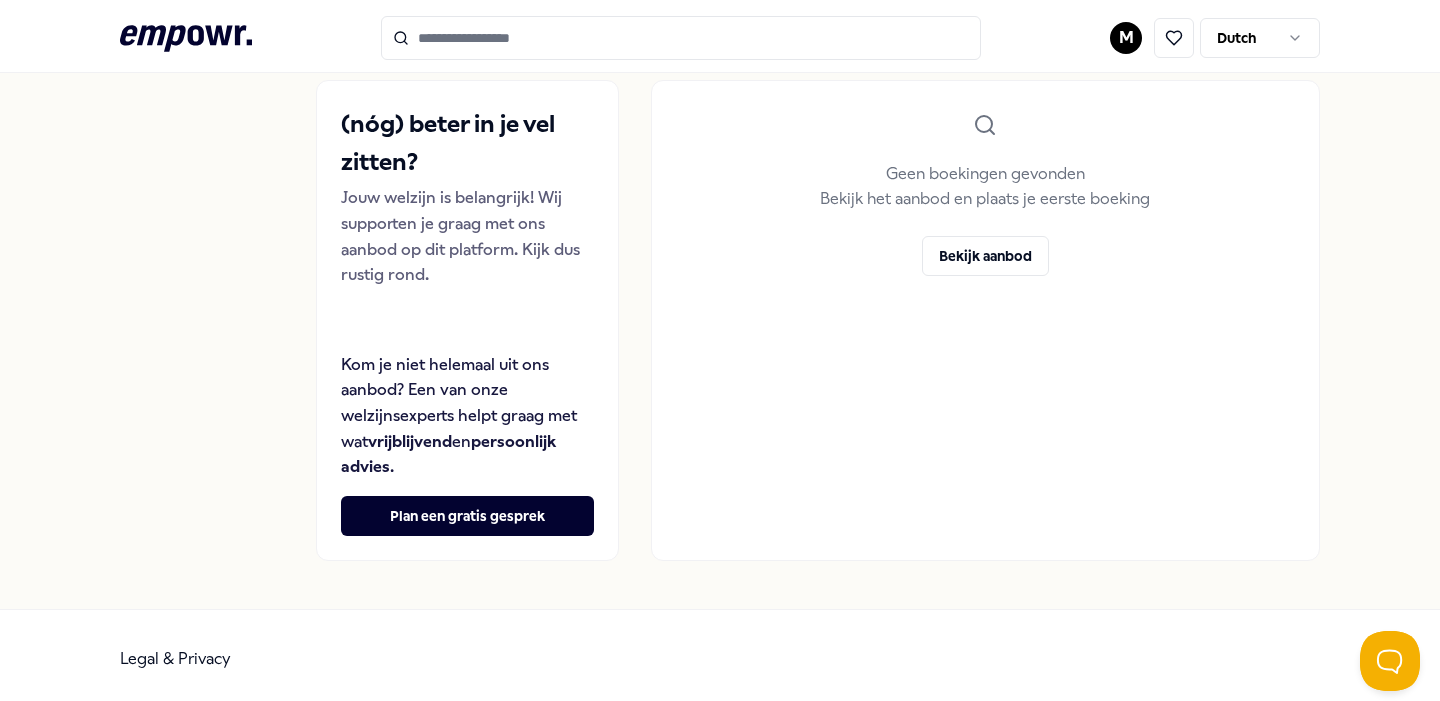scroll, scrollTop: 244, scrollLeft: 0, axis: vertical 